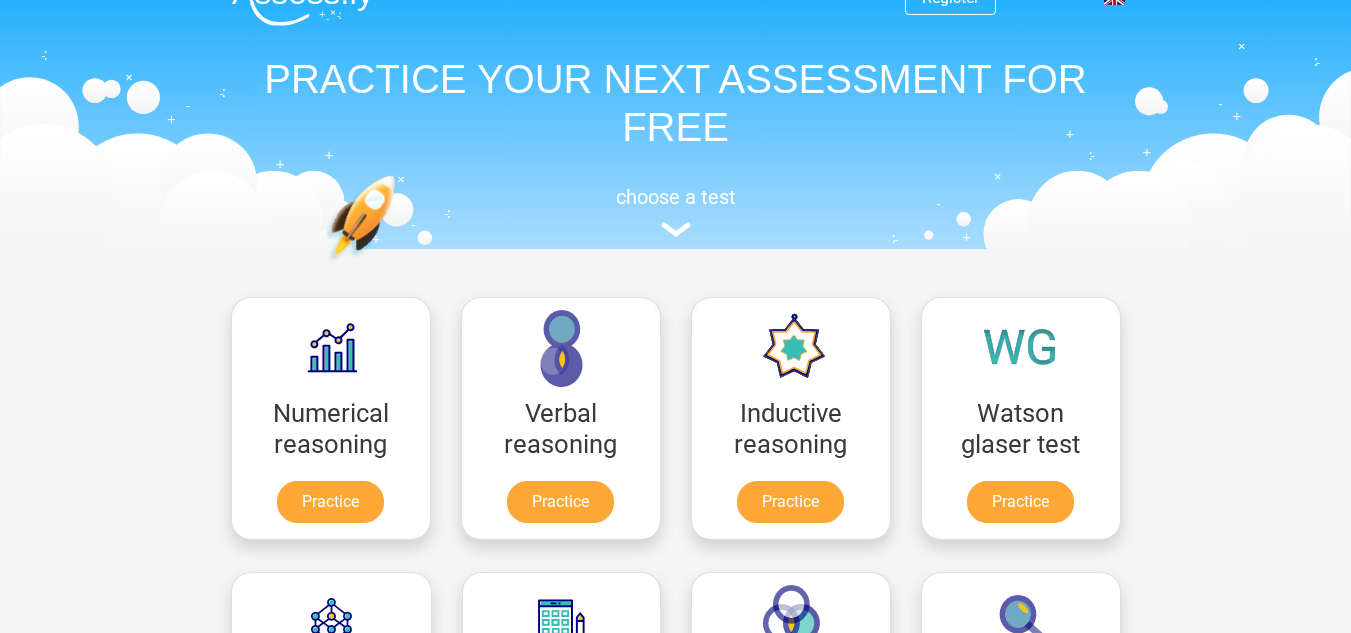 scroll, scrollTop: 108, scrollLeft: 0, axis: vertical 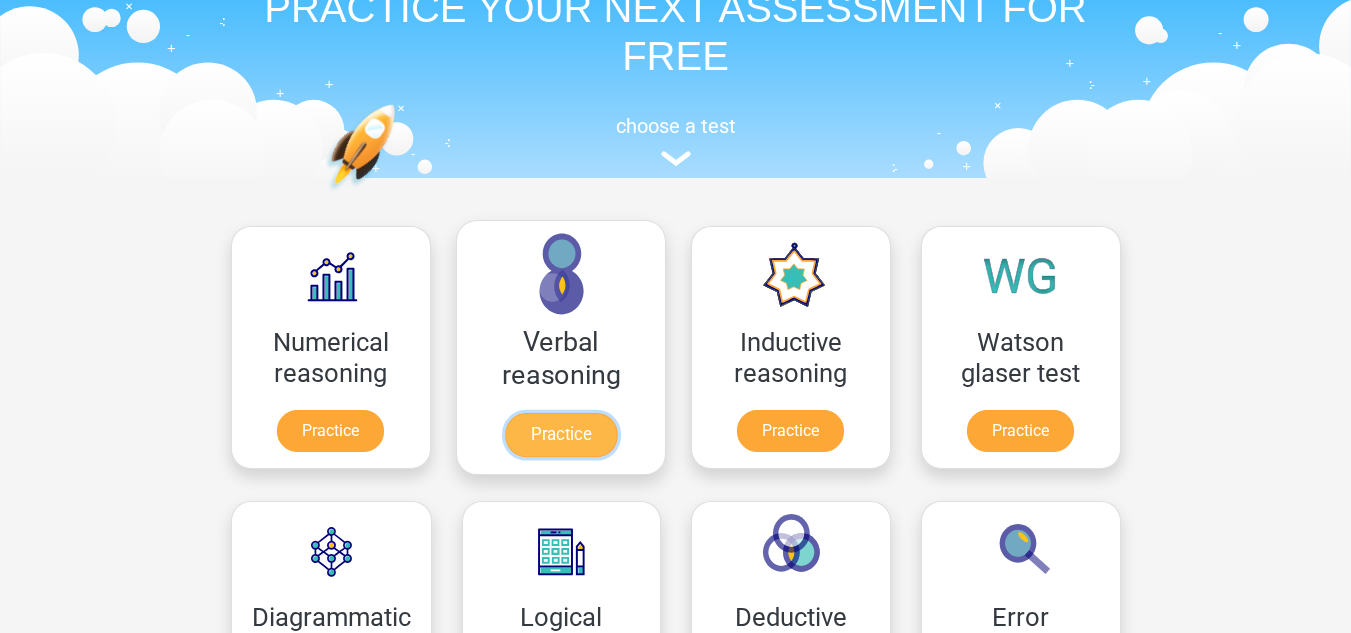 click on "Practice" at bounding box center [560, 435] 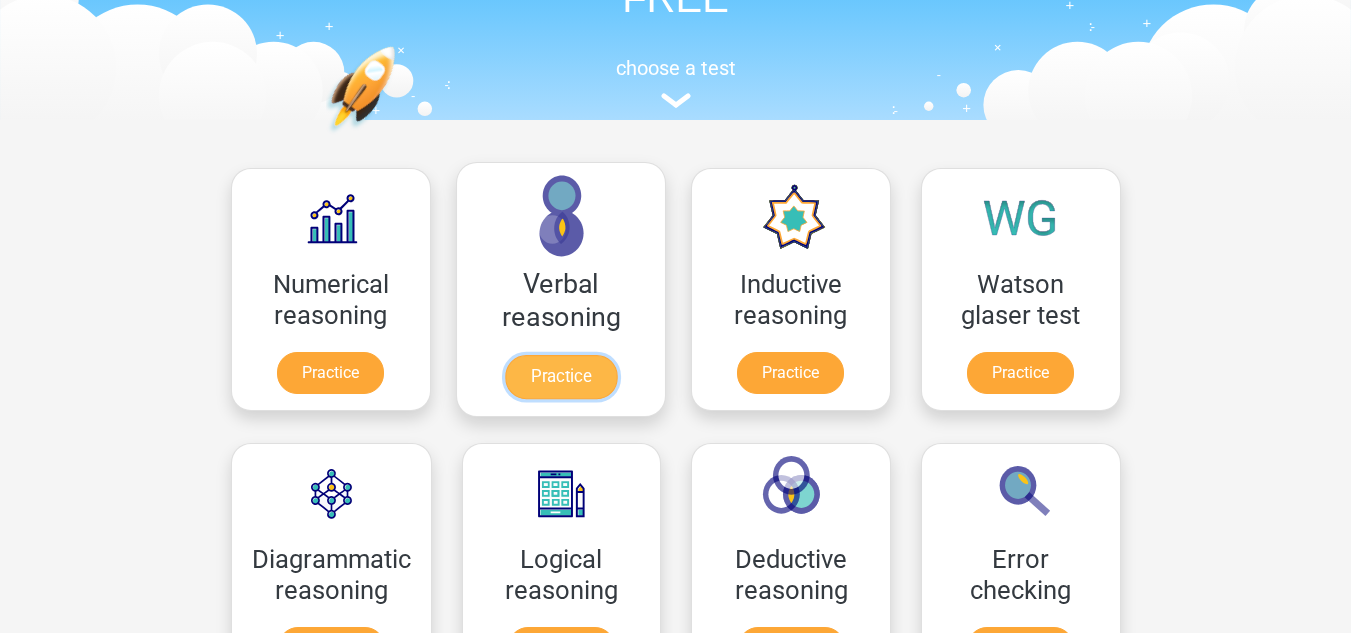 scroll, scrollTop: 162, scrollLeft: 0, axis: vertical 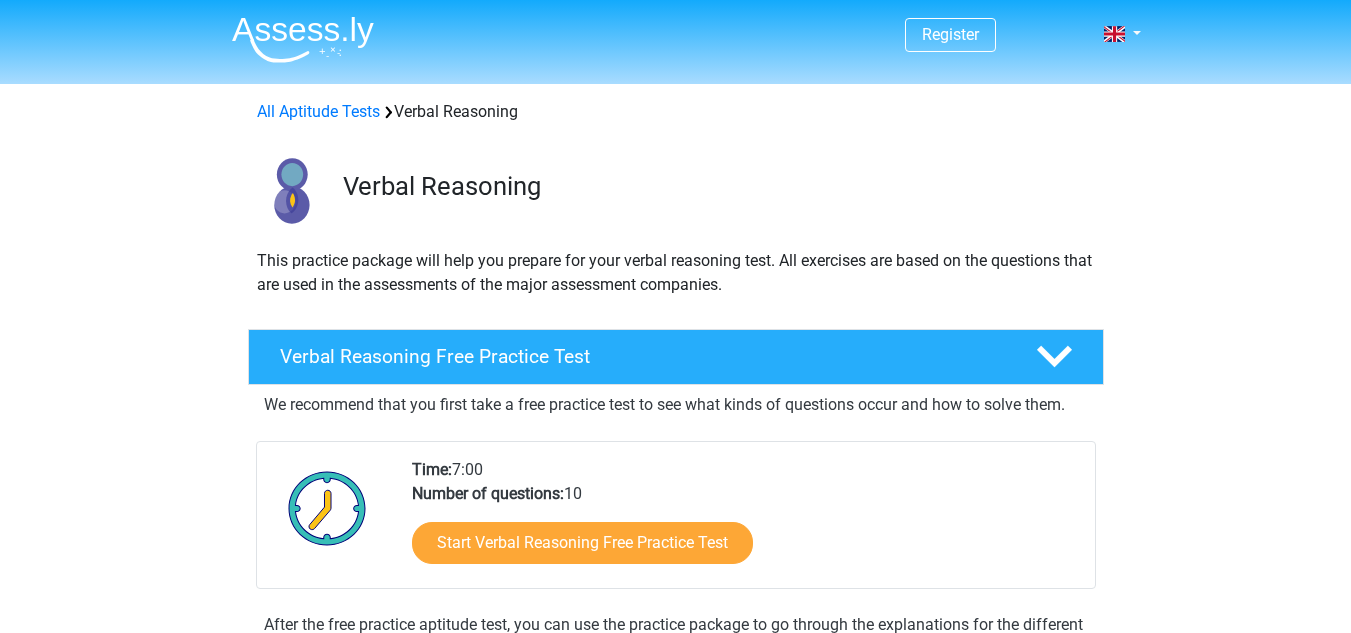 click on "Verbal Reasoning" at bounding box center [676, 186] 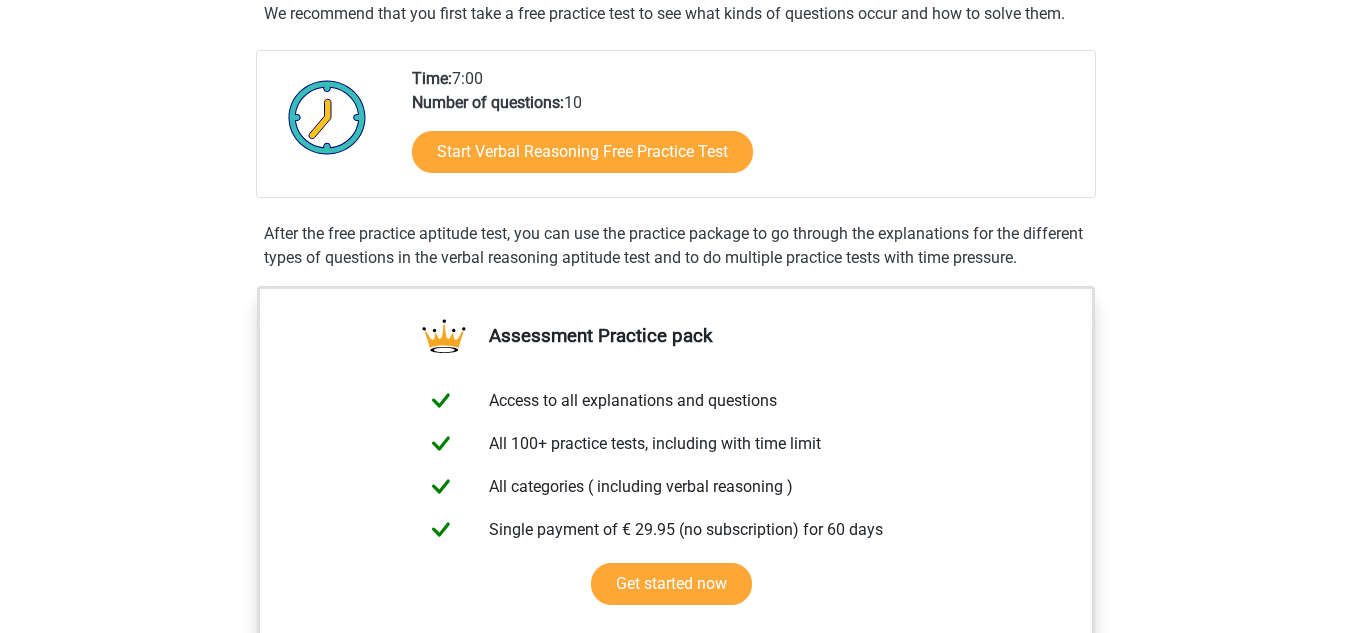 scroll, scrollTop: 390, scrollLeft: 0, axis: vertical 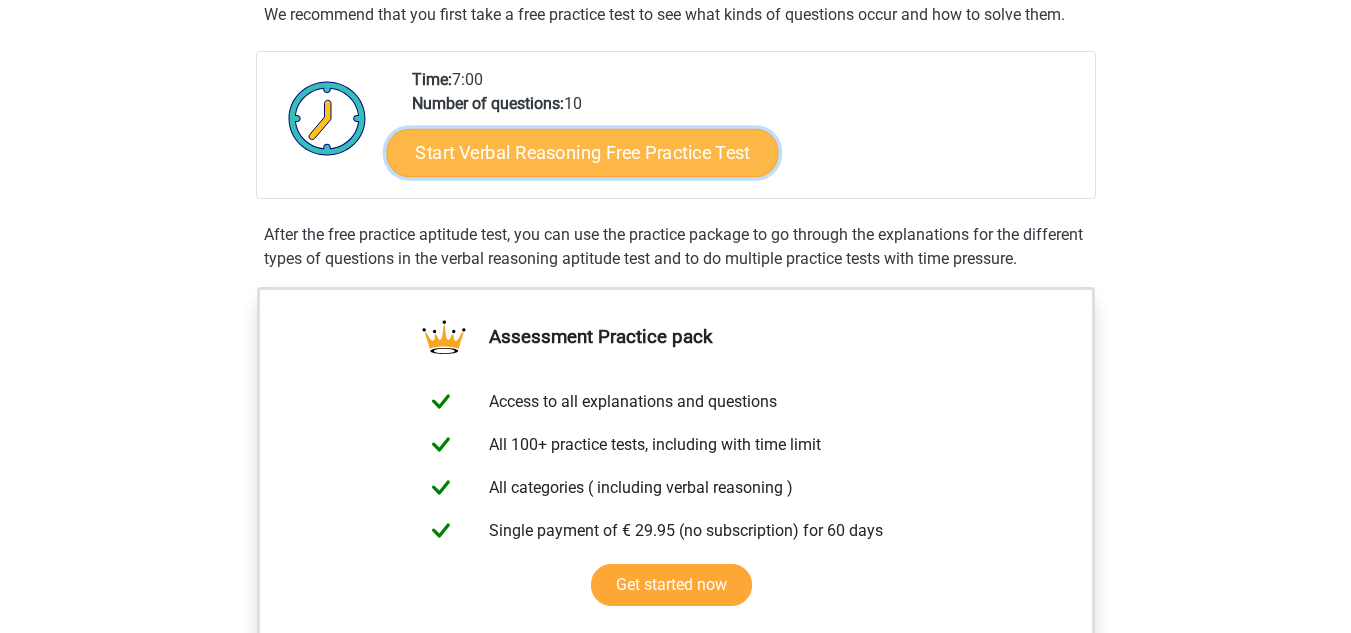 click on "Start Verbal Reasoning
Free Practice Test" at bounding box center [582, 153] 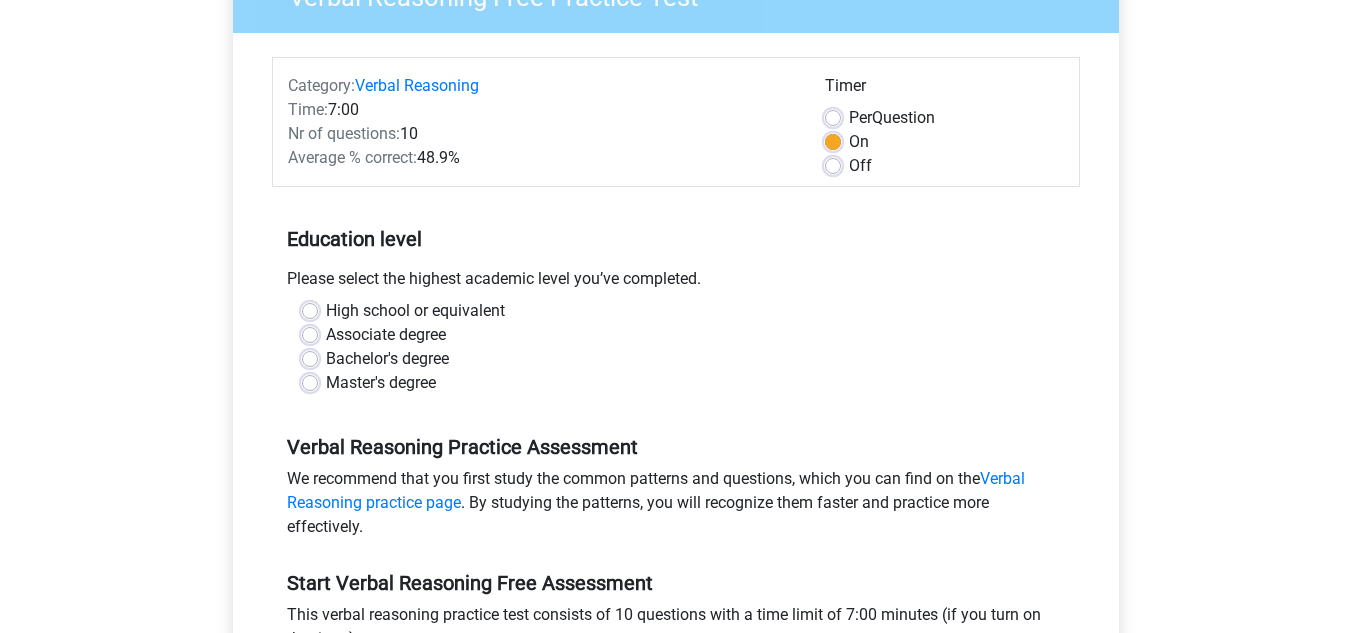 scroll, scrollTop: 204, scrollLeft: 0, axis: vertical 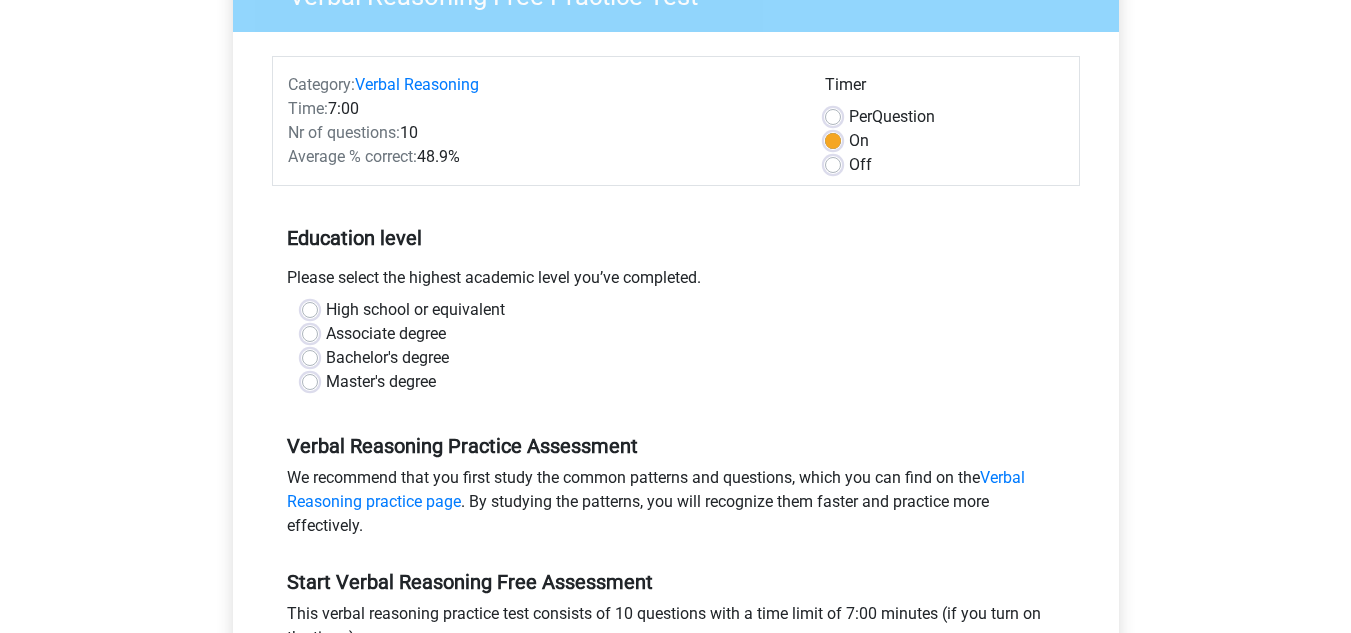 click on "Master's degree" at bounding box center [381, 382] 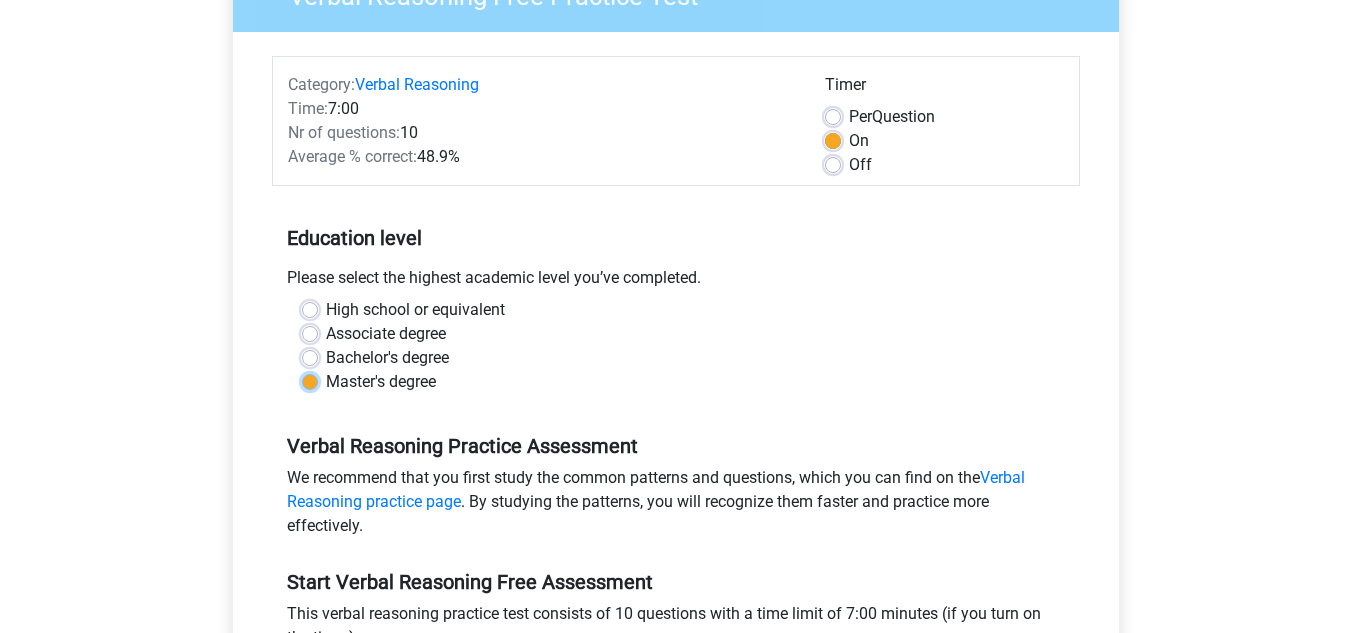 click on "Master's degree" at bounding box center (310, 380) 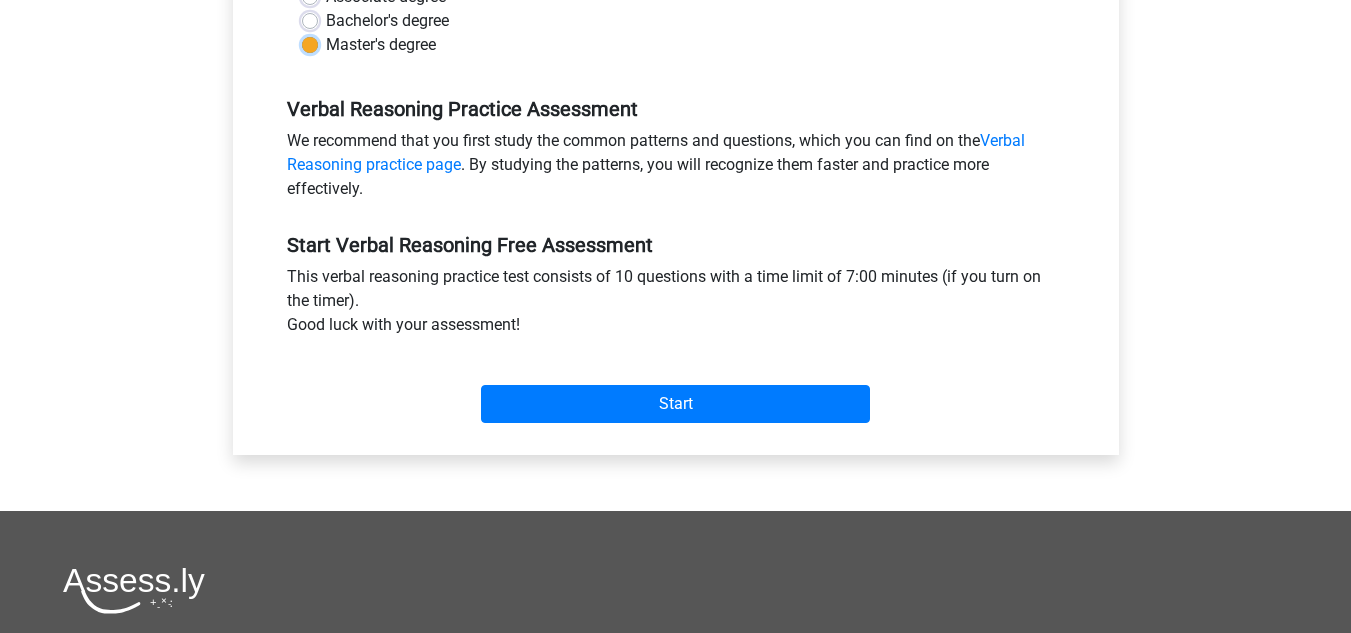 scroll, scrollTop: 549, scrollLeft: 0, axis: vertical 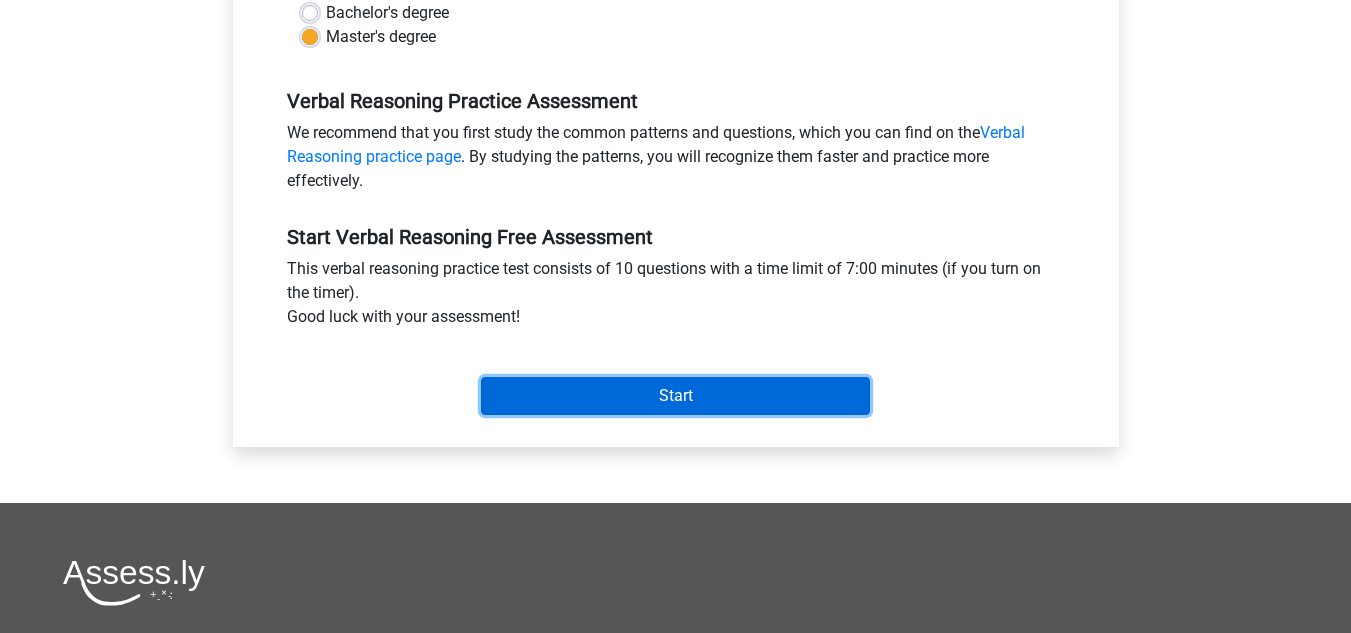 click on "Start" at bounding box center [675, 396] 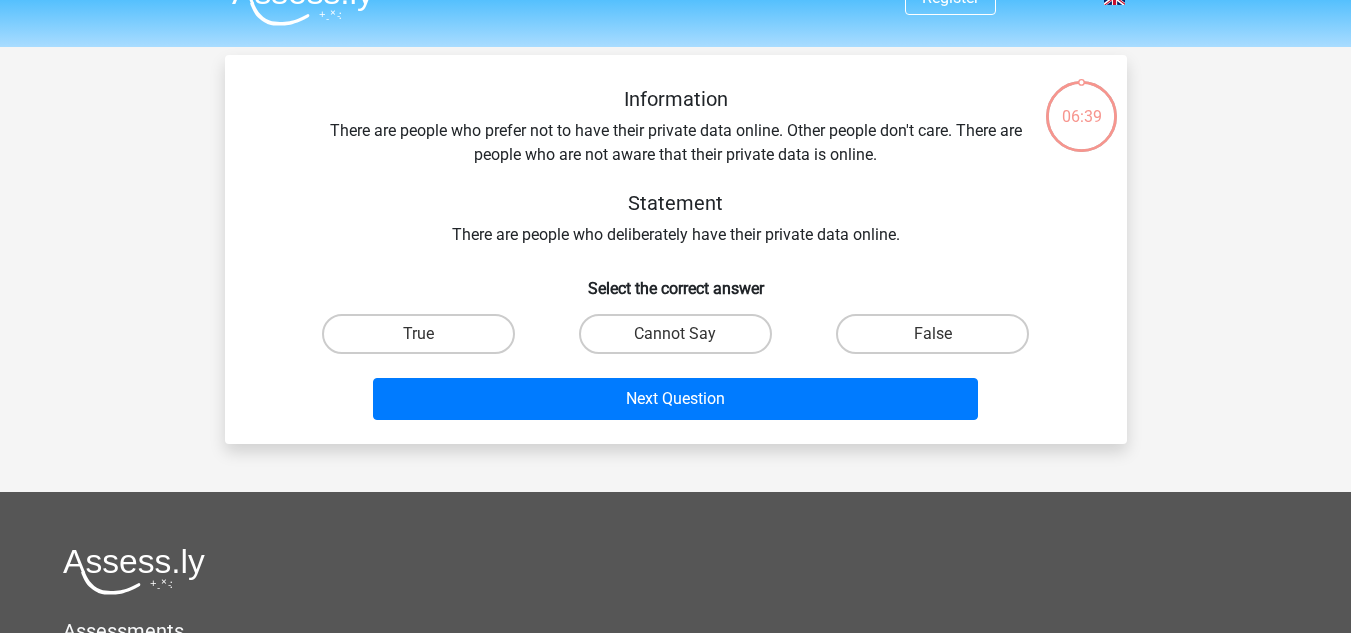 scroll, scrollTop: 39, scrollLeft: 0, axis: vertical 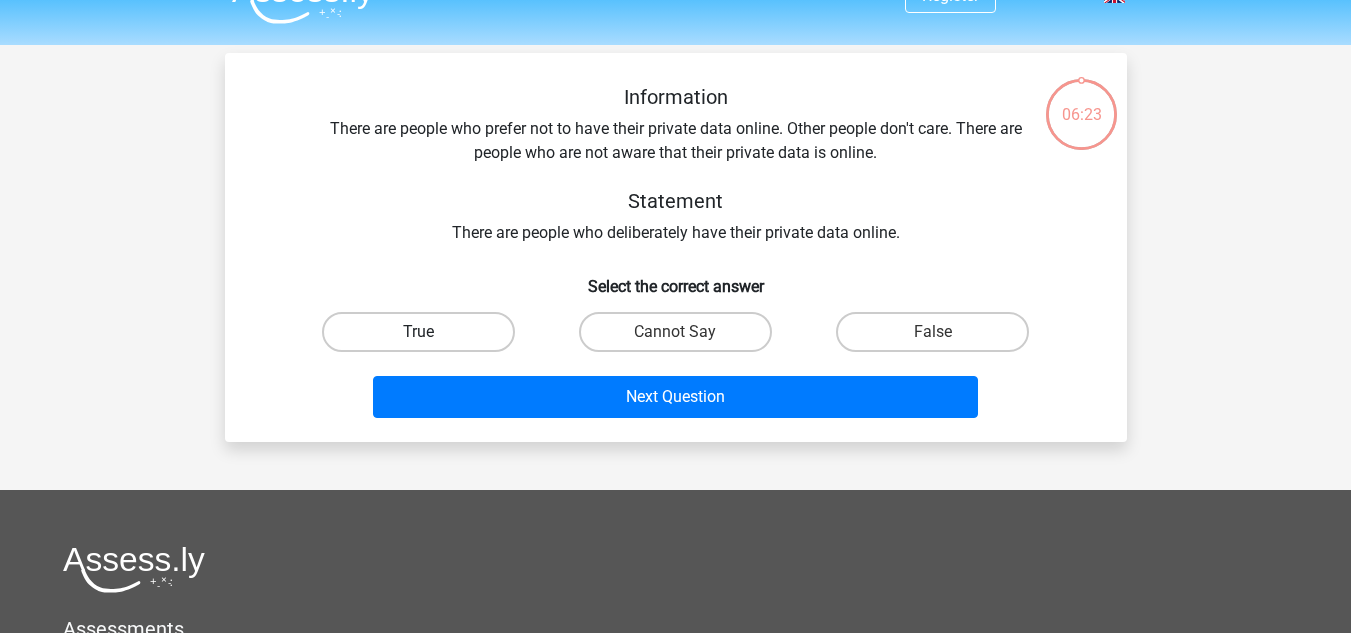 click on "True" at bounding box center [418, 332] 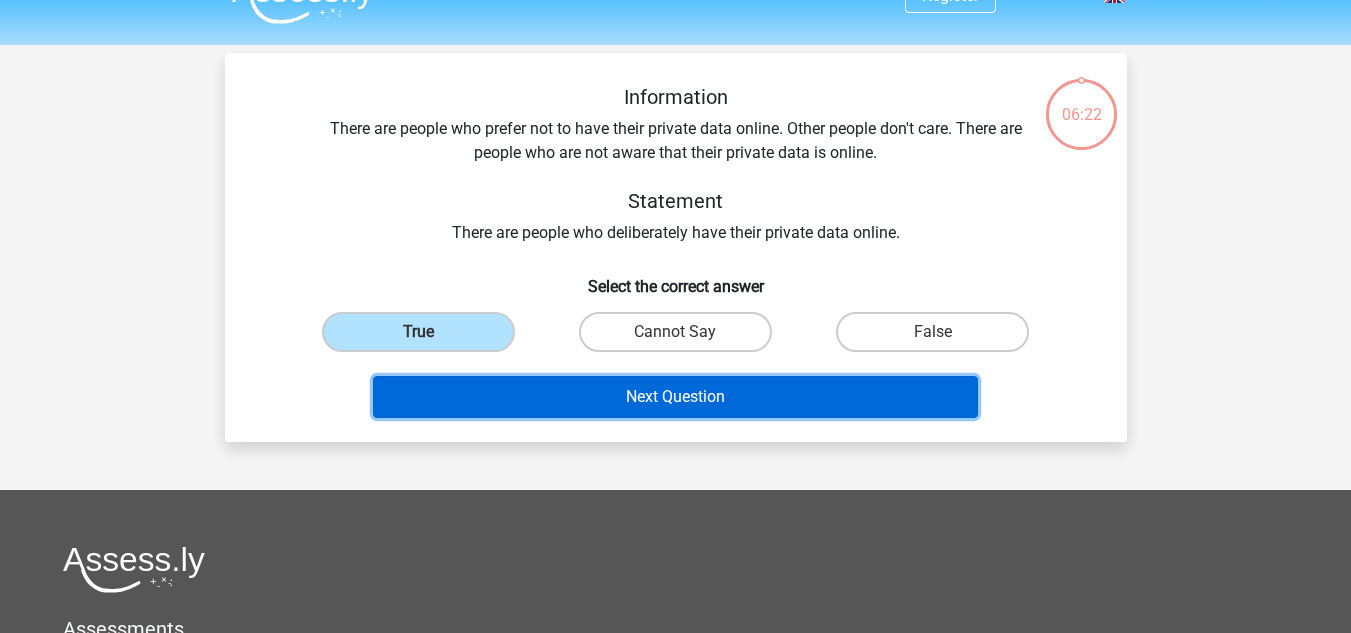 click on "Next Question" at bounding box center [675, 397] 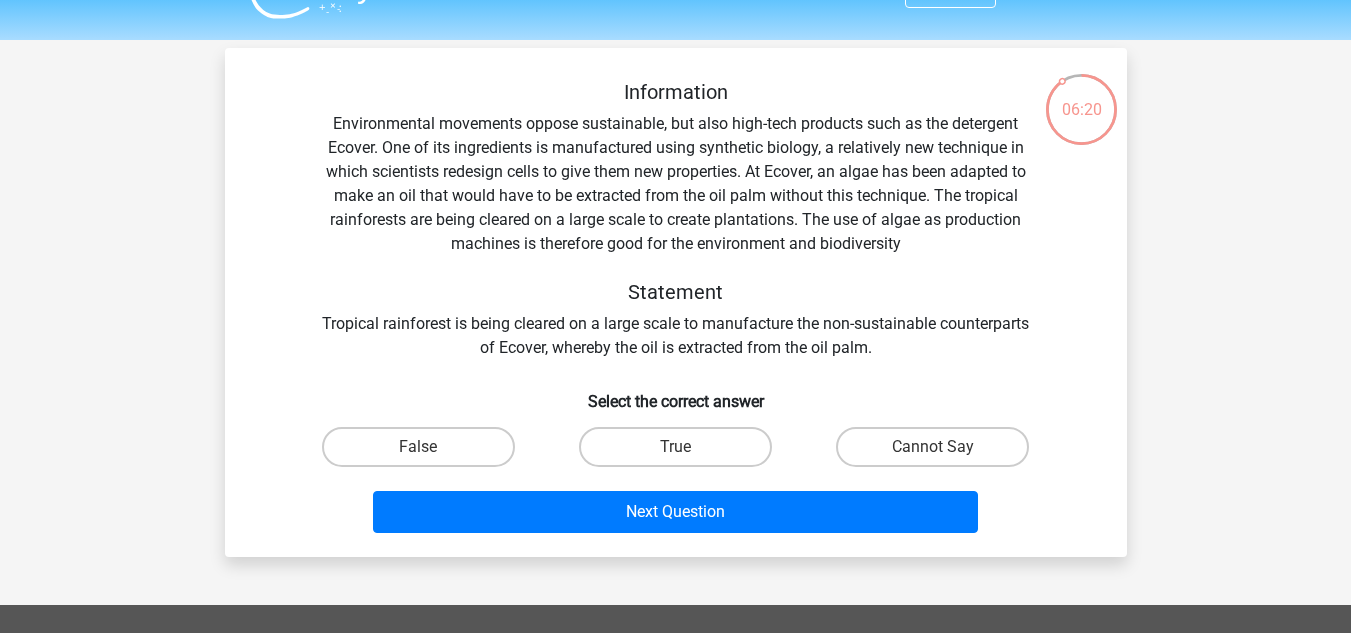 scroll, scrollTop: 43, scrollLeft: 0, axis: vertical 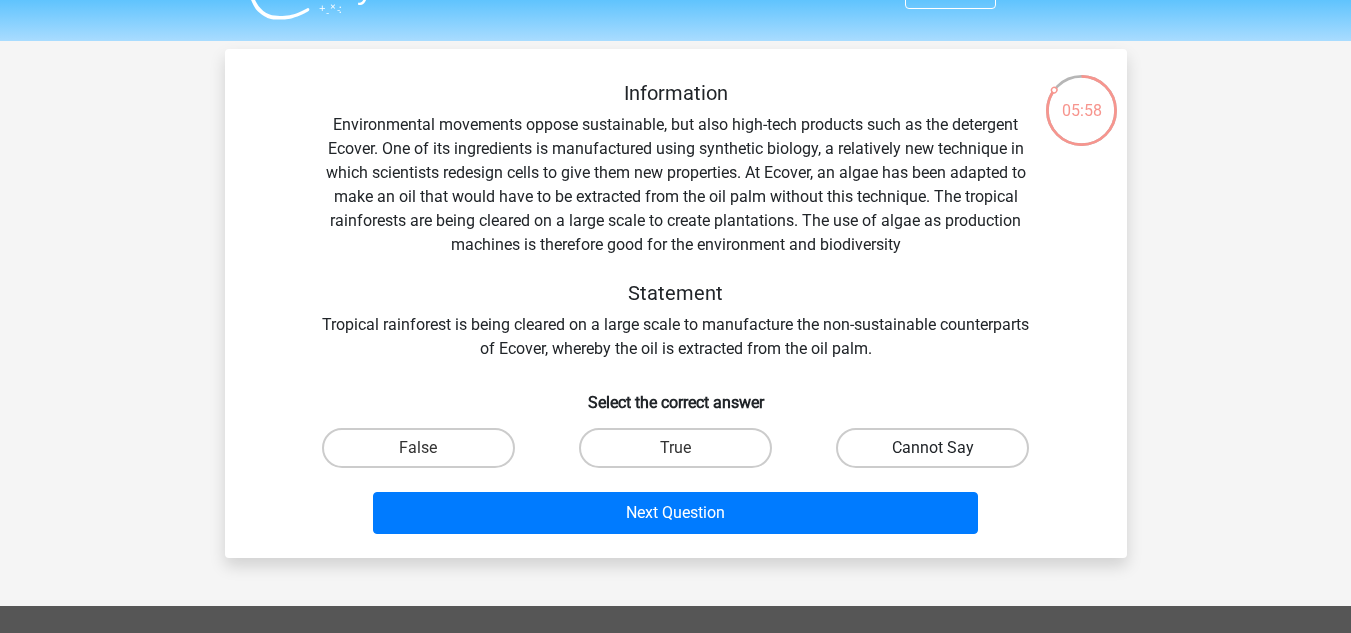 click on "Cannot Say" at bounding box center (932, 448) 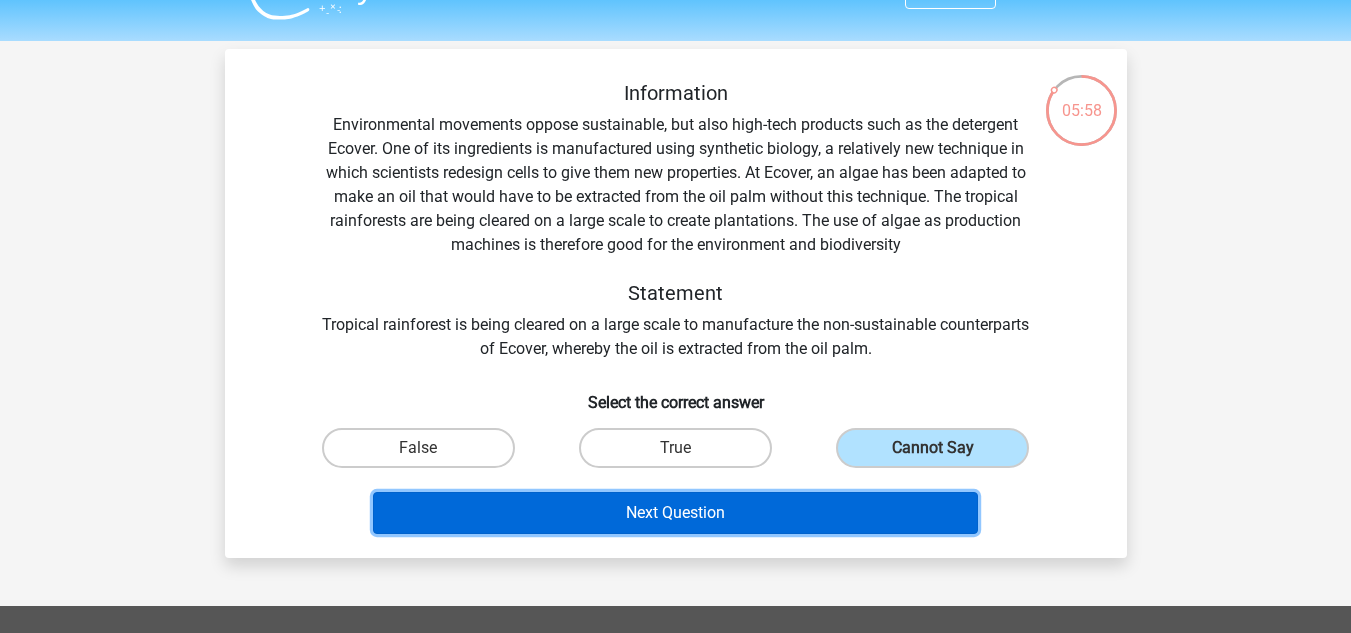 click on "Next Question" at bounding box center [675, 513] 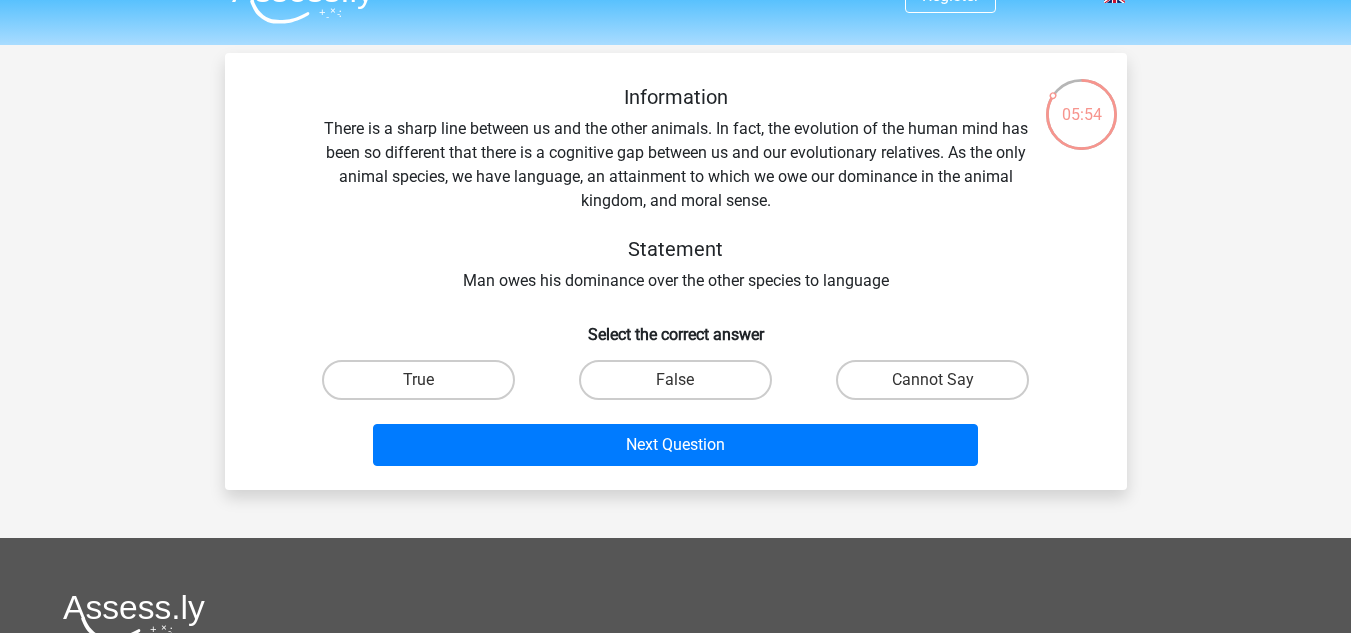 scroll, scrollTop: 38, scrollLeft: 0, axis: vertical 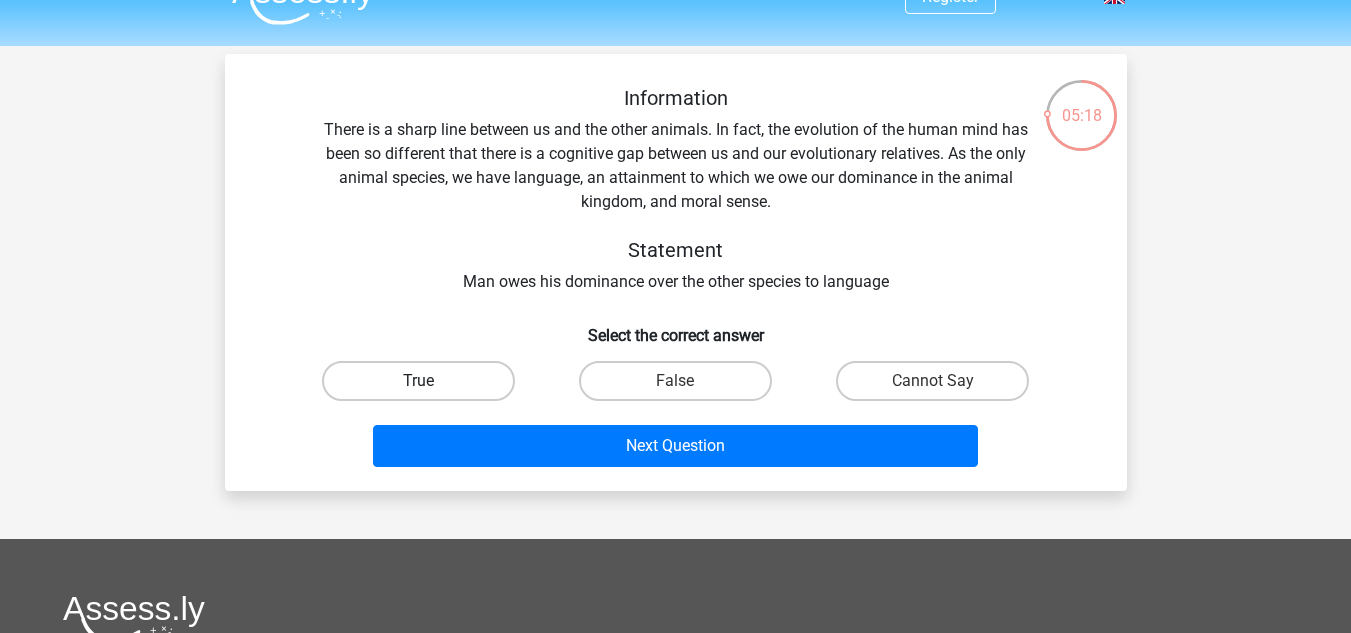 click on "True" at bounding box center (418, 381) 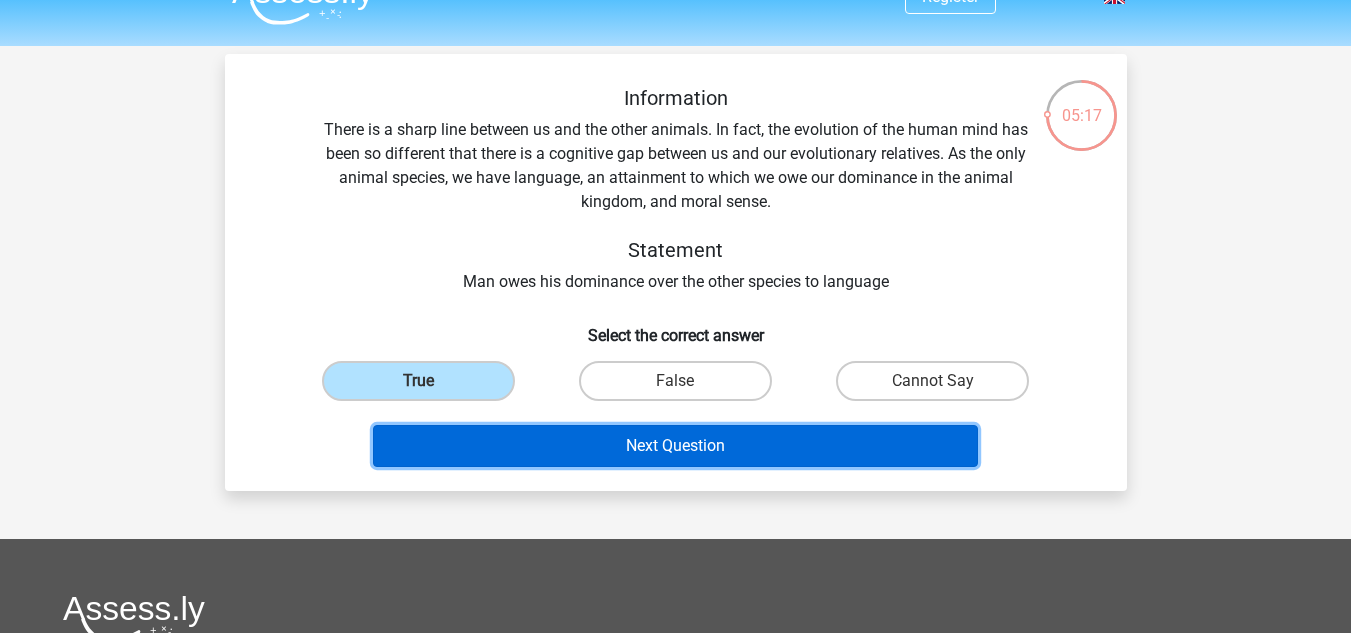 click on "Next Question" at bounding box center [675, 446] 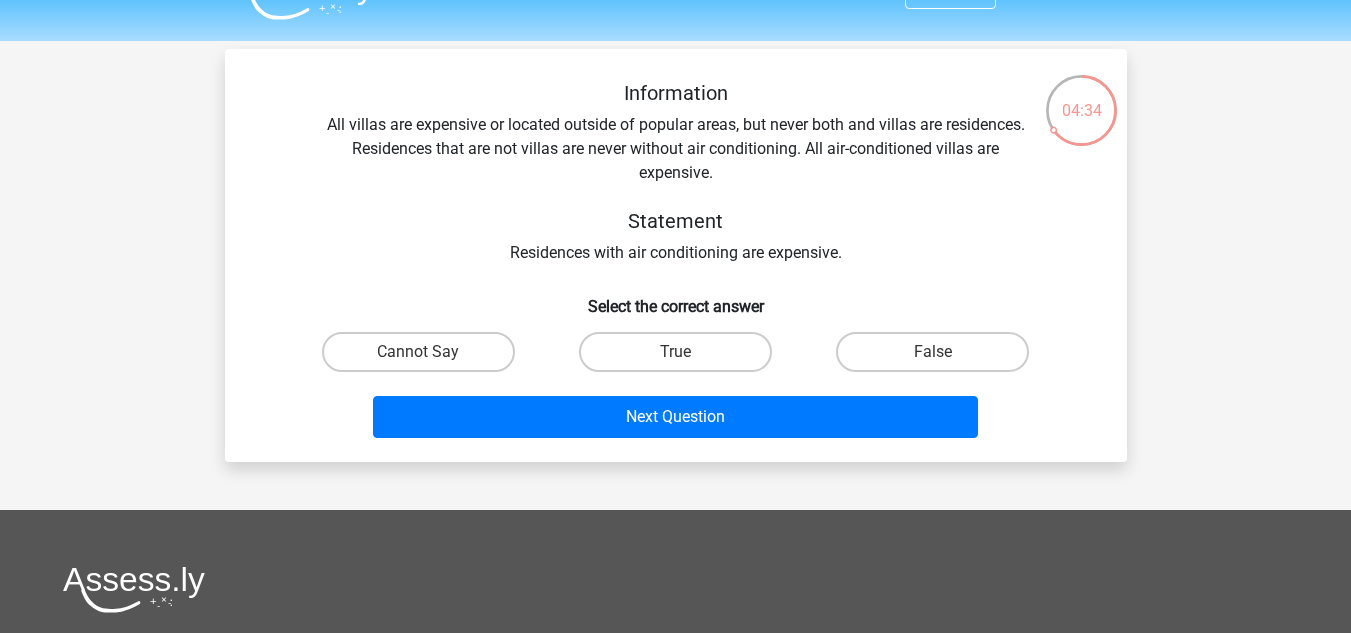 scroll, scrollTop: 42, scrollLeft: 0, axis: vertical 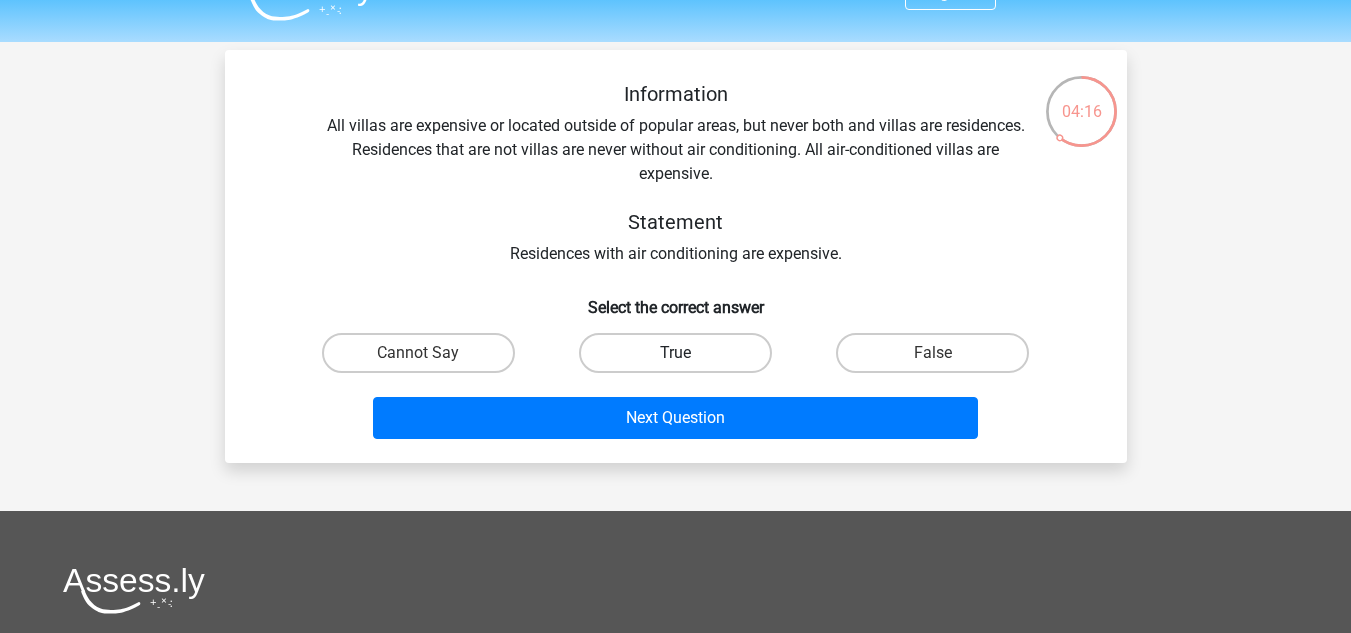click on "True" at bounding box center (675, 353) 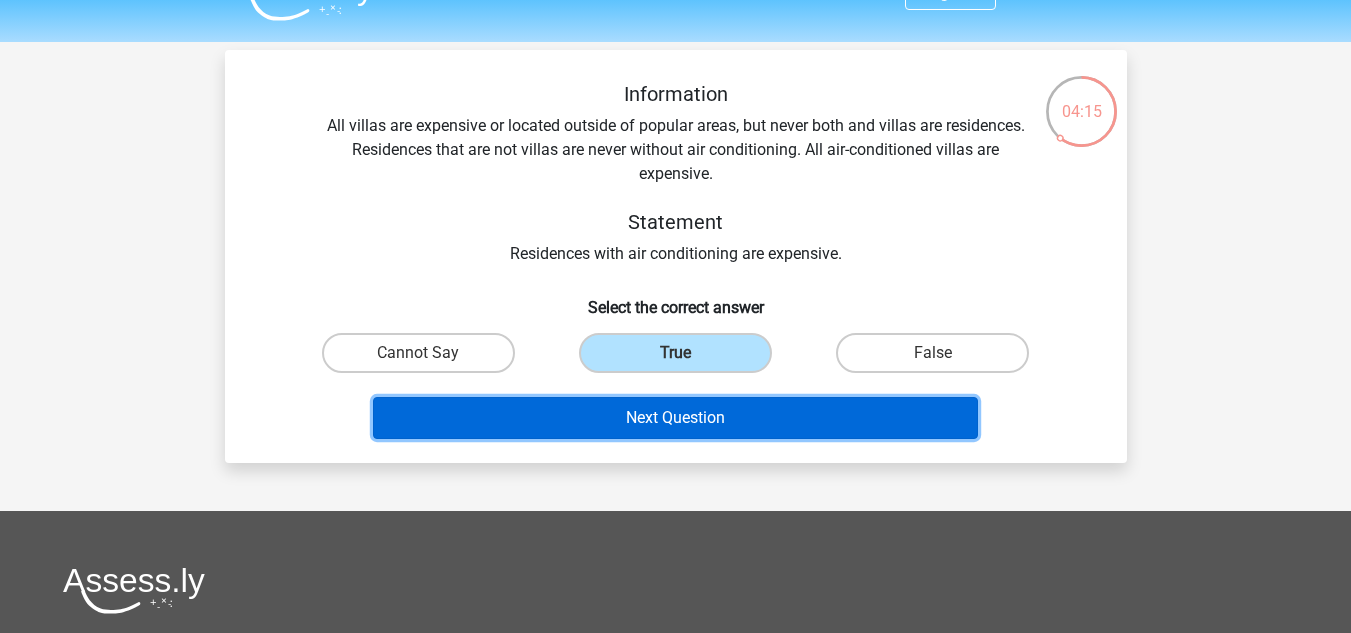 click on "Next Question" at bounding box center [675, 418] 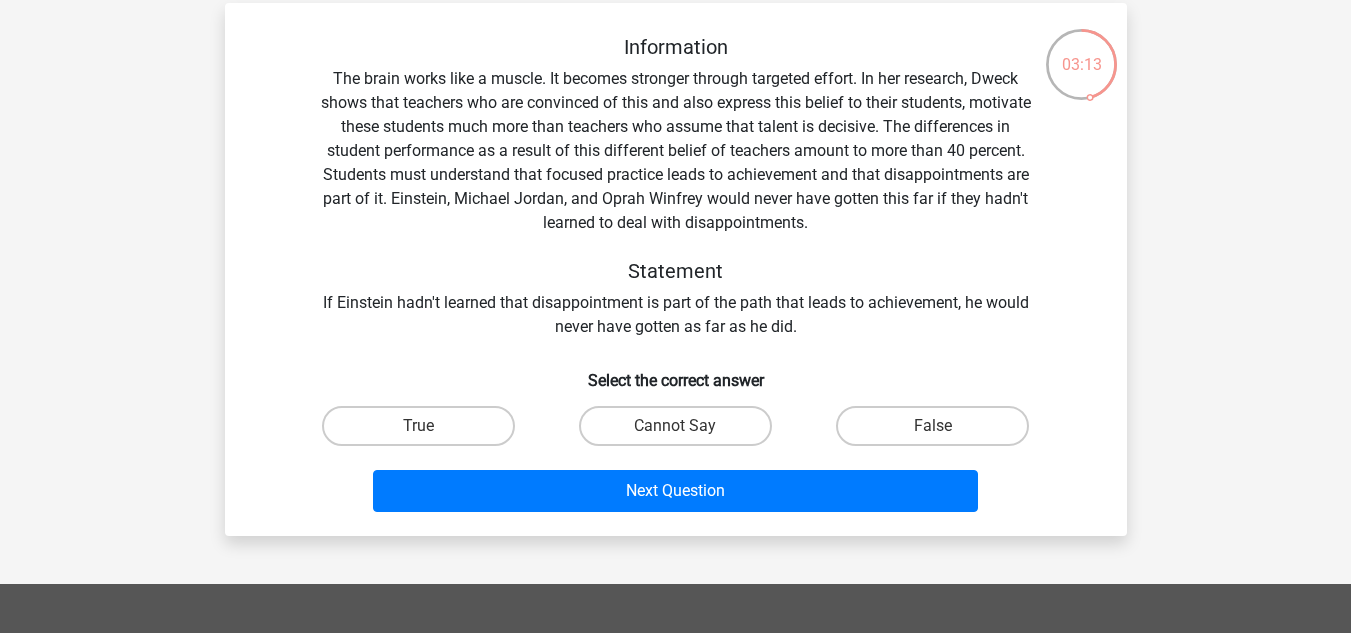 scroll, scrollTop: 88, scrollLeft: 0, axis: vertical 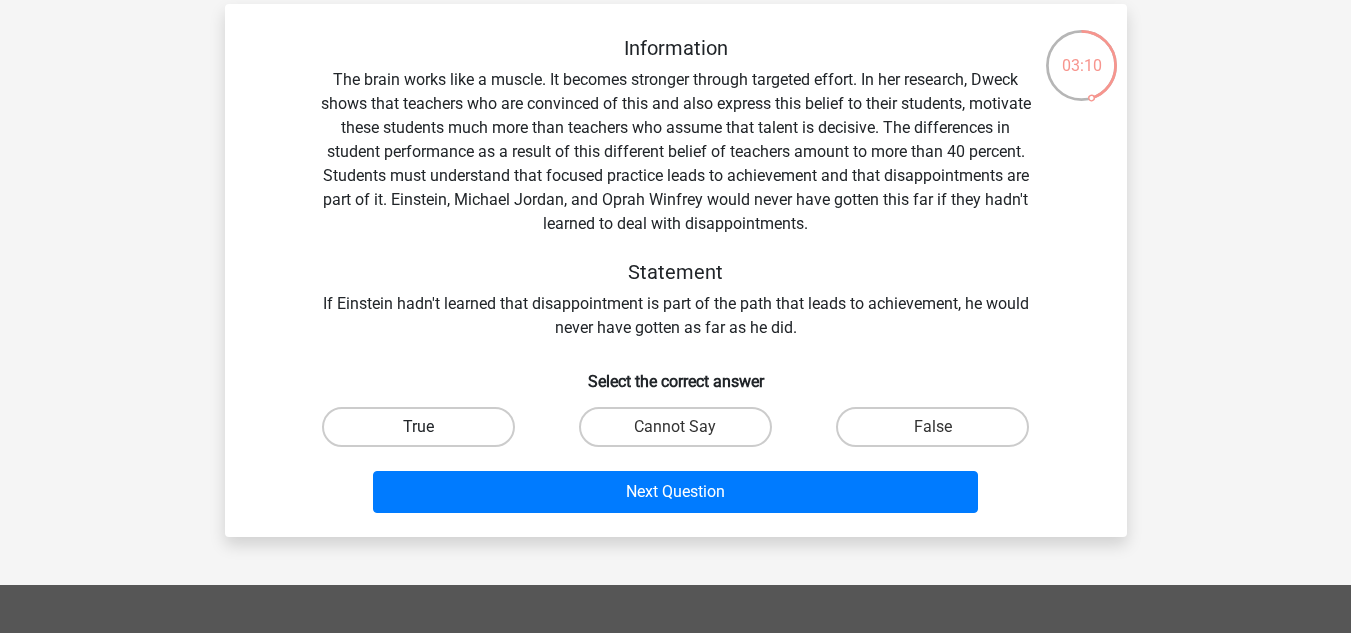 click on "True" at bounding box center [418, 427] 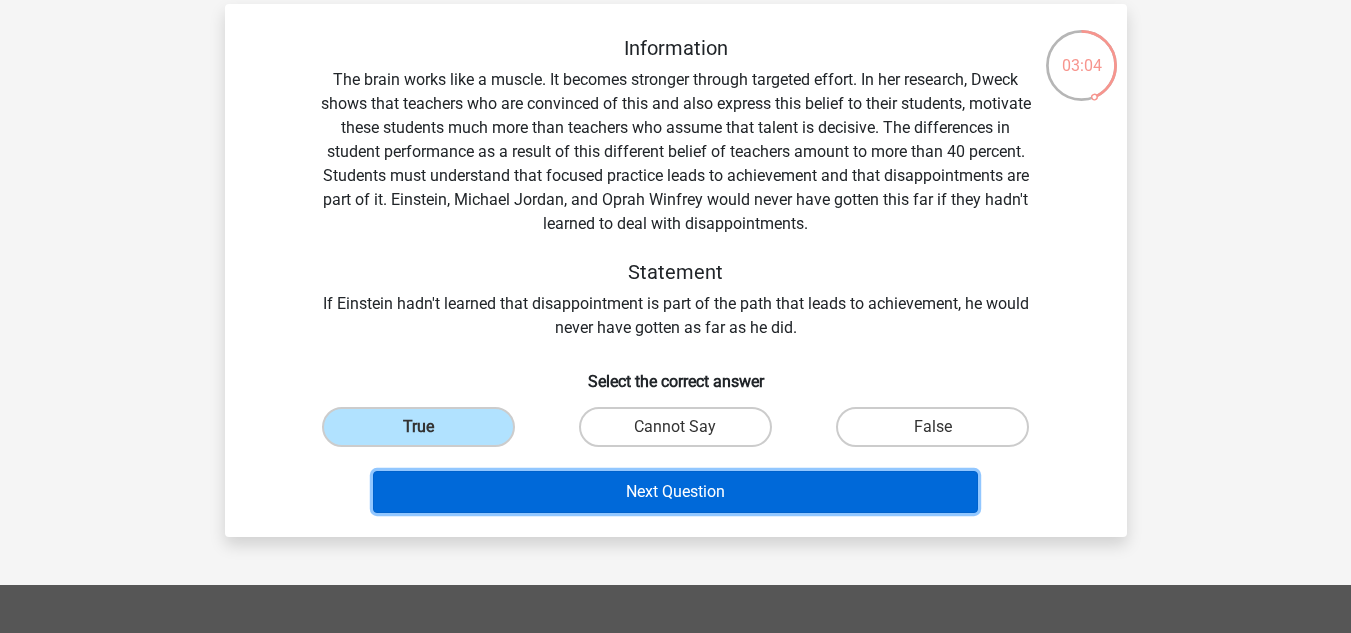 click on "Next Question" at bounding box center (675, 492) 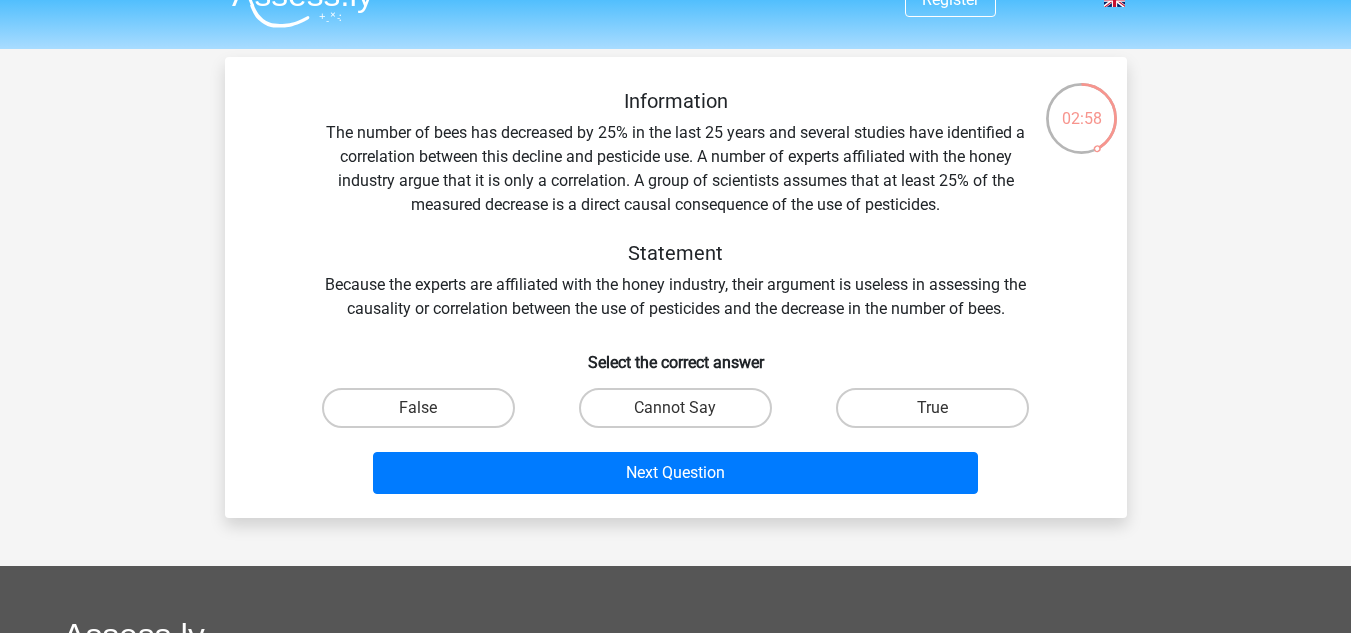 scroll, scrollTop: 34, scrollLeft: 0, axis: vertical 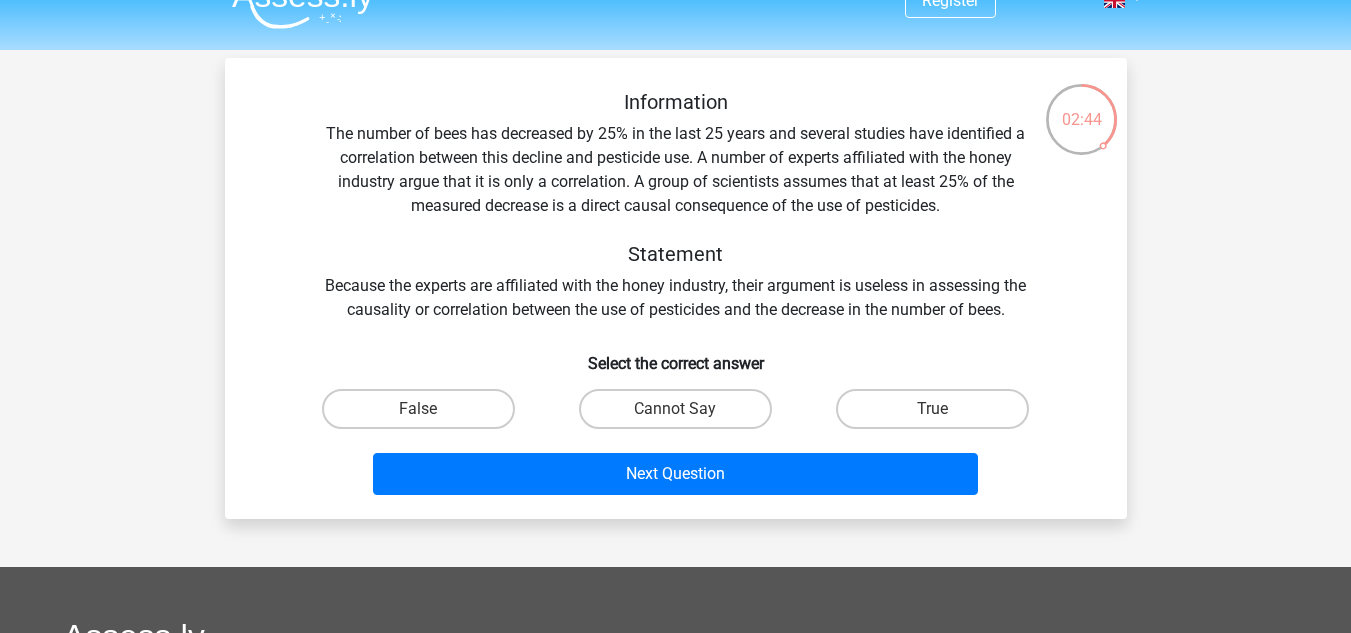 click on "Information The number of bees has decreased by 25% in the last 25 years and several studies have identified a correlation between this decline and pesticide use. A number of experts affiliated with the honey industry argue that it is only a correlation. A group of scientists assumes that at least 25% of the measured decrease is a direct causal consequence of the use of pesticides. Statement Because the experts are affiliated with the honey industry, their argument is useless in assessing the causality or correlation between the use of pesticides and the decrease in the number of bees." at bounding box center (676, 206) 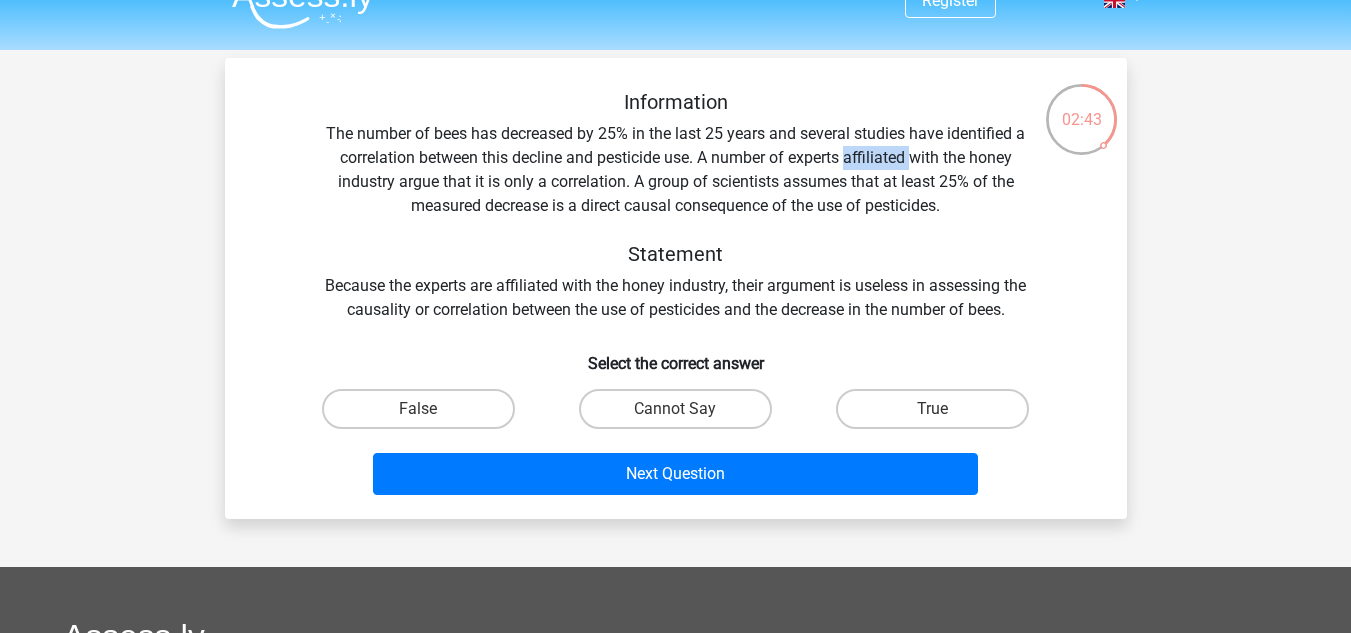 click on "Information The number of bees has decreased by 25% in the last 25 years and several studies have identified a correlation between this decline and pesticide use. A number of experts affiliated with the honey industry argue that it is only a correlation. A group of scientists assumes that at least 25% of the measured decrease is a direct causal consequence of the use of pesticides. Statement Because the experts are affiliated with the honey industry, their argument is useless in assessing the causality or correlation between the use of pesticides and the decrease in the number of bees." at bounding box center [676, 206] 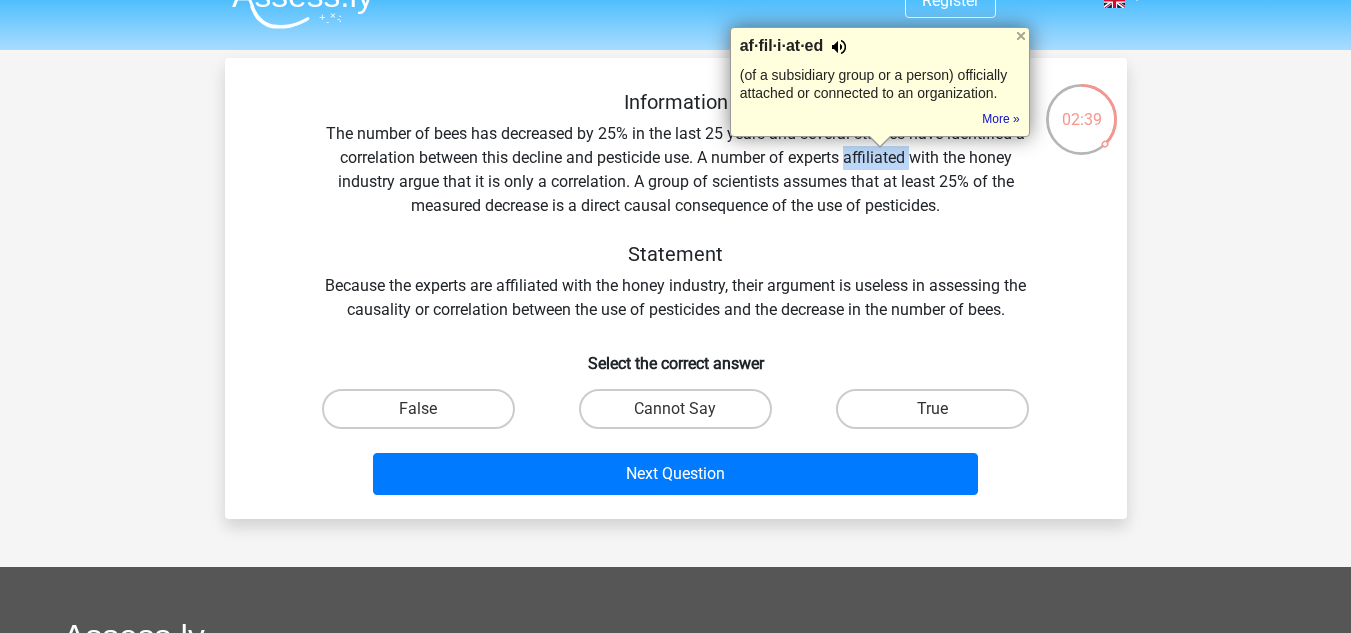 click at bounding box center [839, 47] 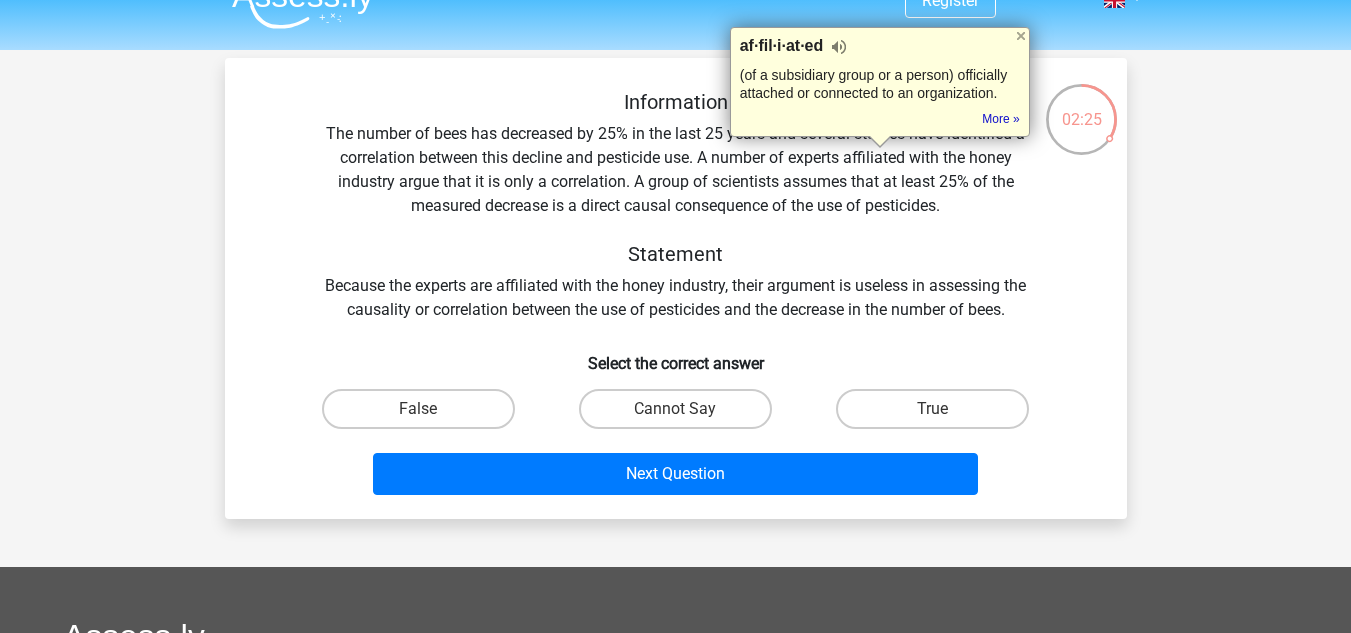 click on "Information The number of bees has decreased by 25% in the last 25 years and several studies have identified a correlation between this decline and pesticide use. A number of experts affiliated with the honey industry argue that it is only a correlation. A group of scientists assumes that at least 25% of the measured decrease is a direct causal consequence of the use of pesticides. Statement Because the experts are affiliated with the honey industry, their argument is useless in assessing the causality or correlation between the use of pesticides and the decrease in the number of bees." at bounding box center (676, 206) 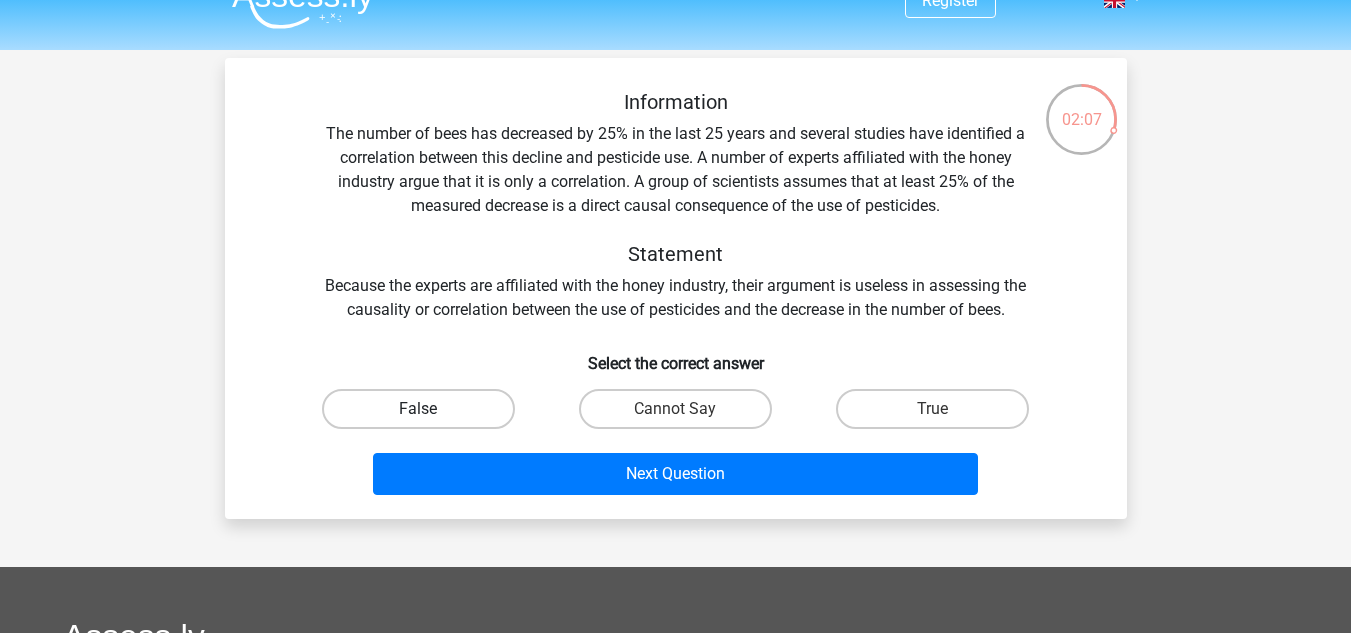 click on "False" at bounding box center [418, 409] 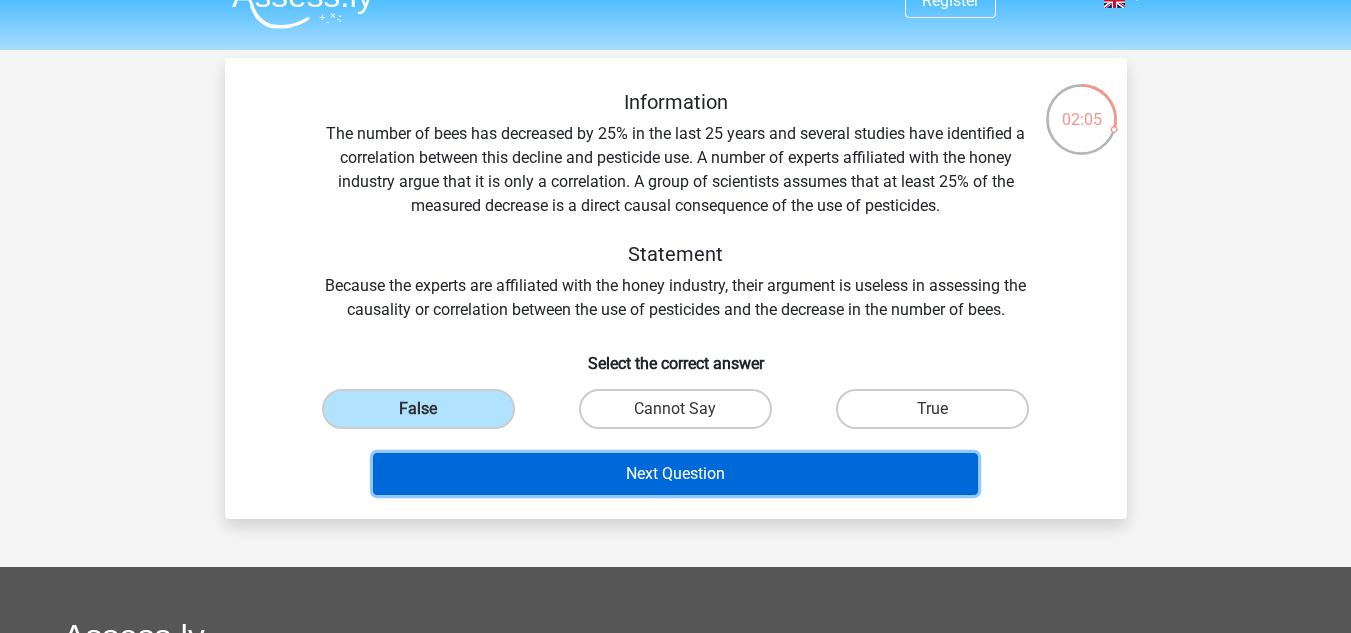 click on "Next Question" at bounding box center [675, 474] 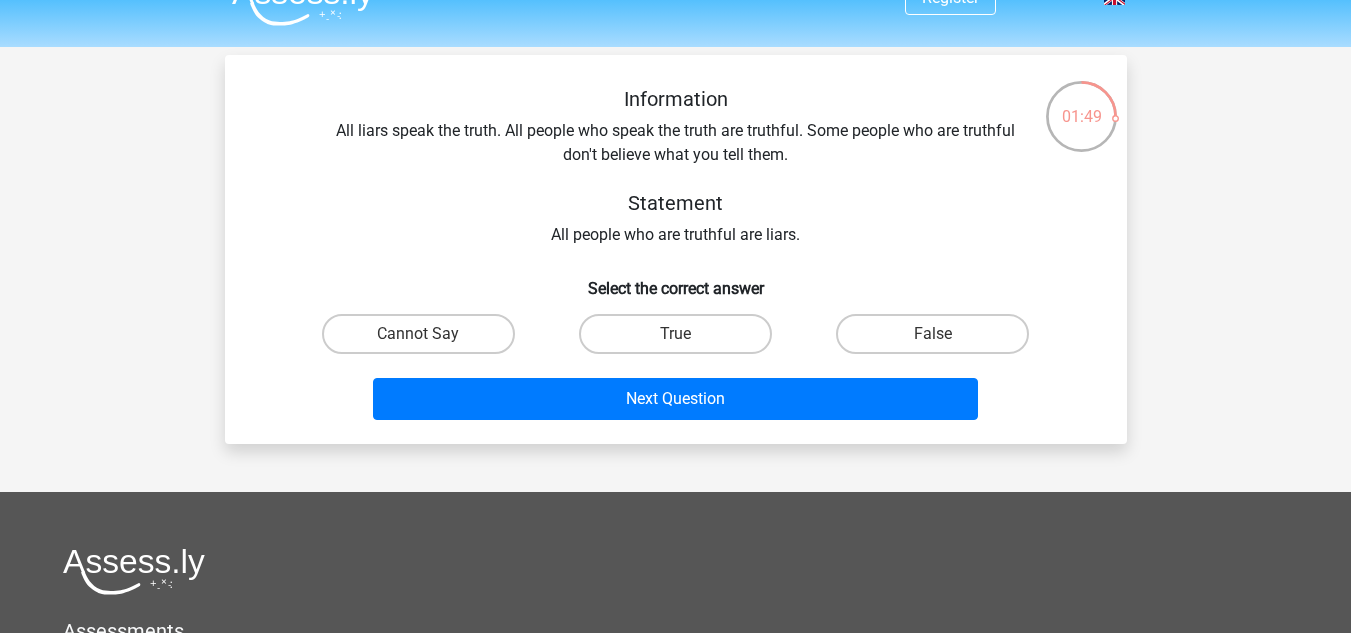 scroll, scrollTop: 36, scrollLeft: 0, axis: vertical 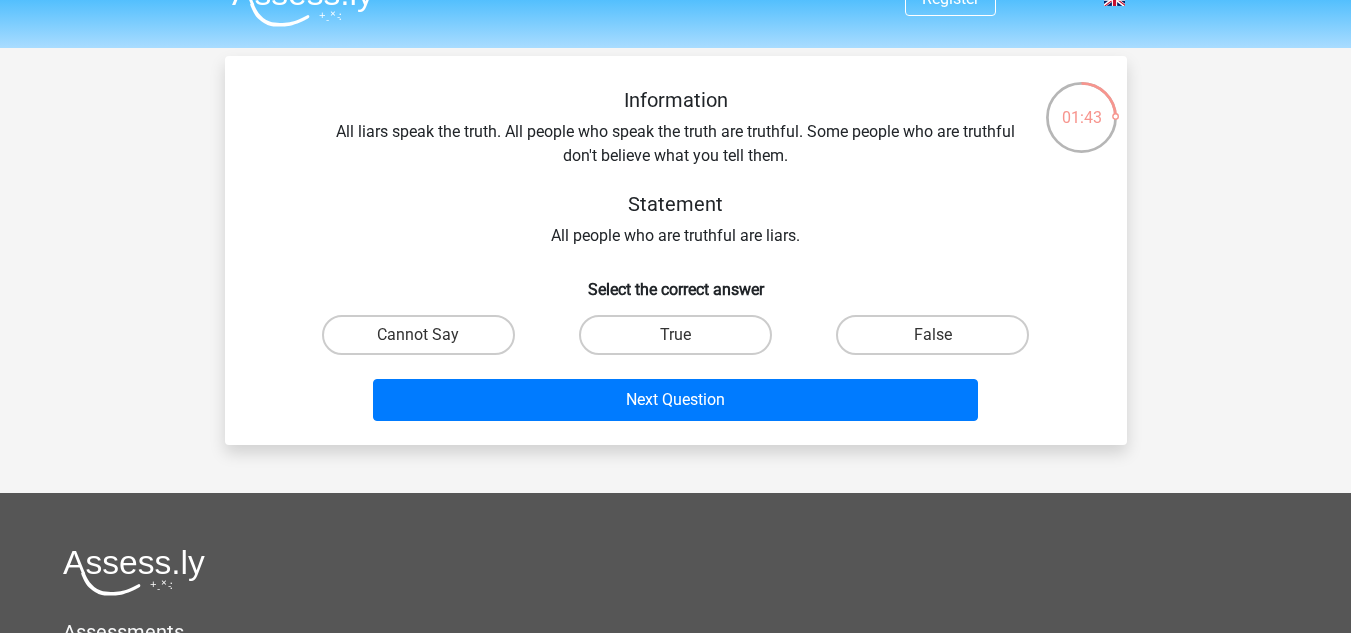 click on "Information All liars speak the truth. All people who speak the truth are truthful. Some people who are truthful don't believe what you tell them. Statement All people who are truthful are liars." at bounding box center [676, 168] 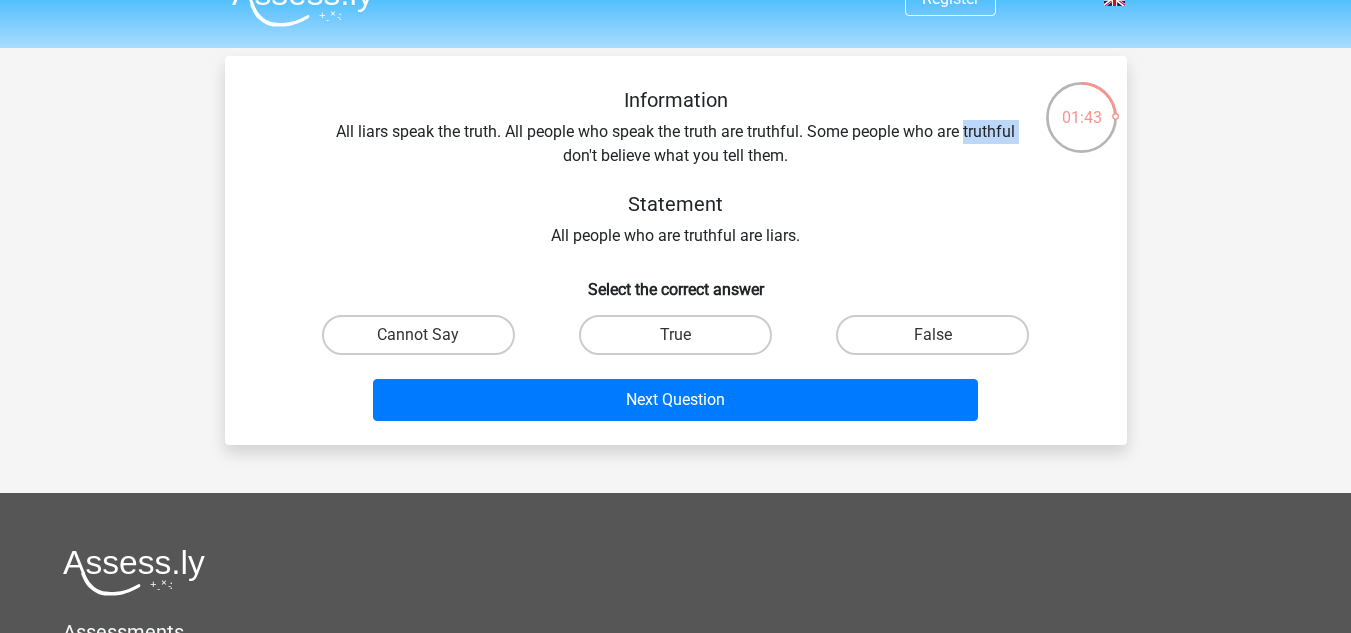 click on "Information All liars speak the truth. All people who speak the truth are truthful. Some people who are truthful don't believe what you tell them. Statement All people who are truthful are liars." at bounding box center (676, 168) 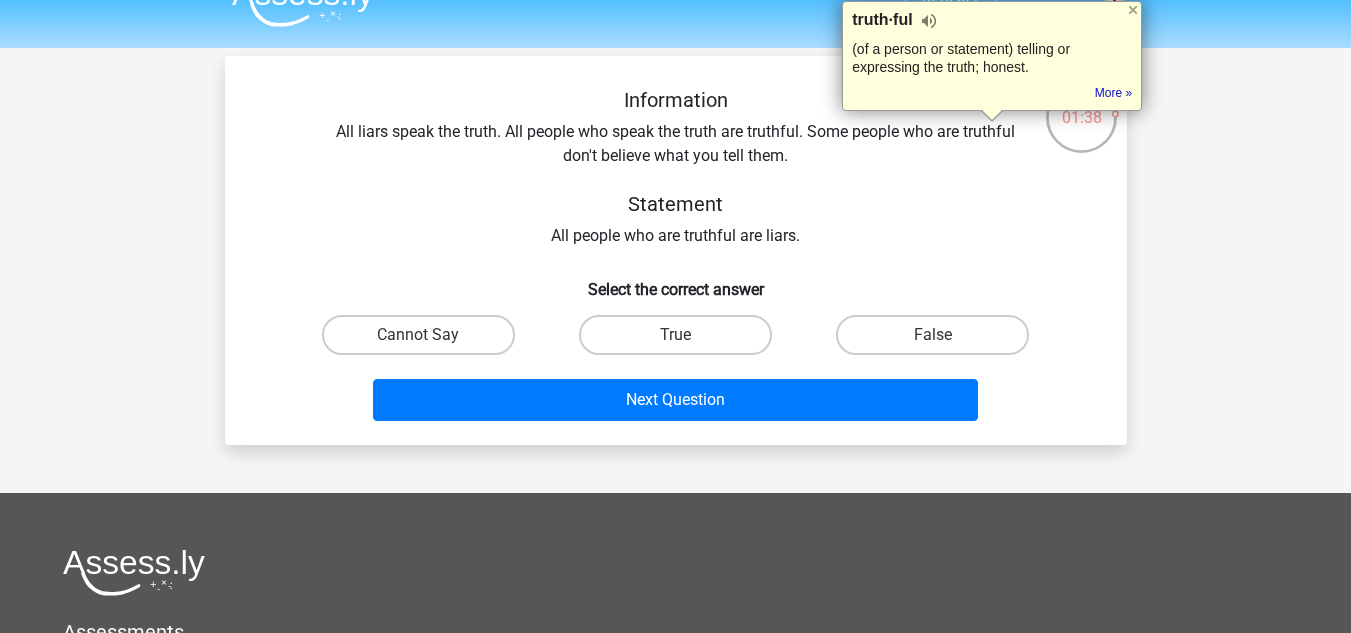 click on "Information All liars speak the truth. All people who speak the truth are truthful. Some people who are truthful don't believe what you tell them. Statement All people who are truthful are liars." at bounding box center [676, 168] 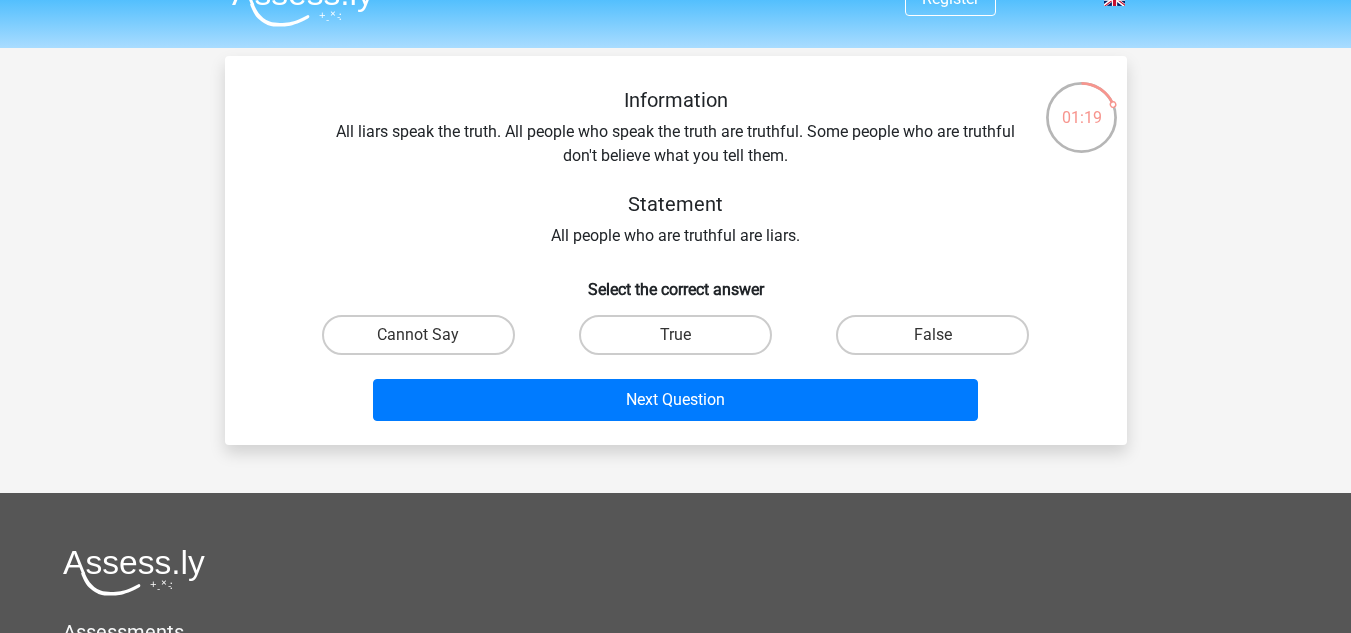 click on "Cannot Say" at bounding box center [424, 341] 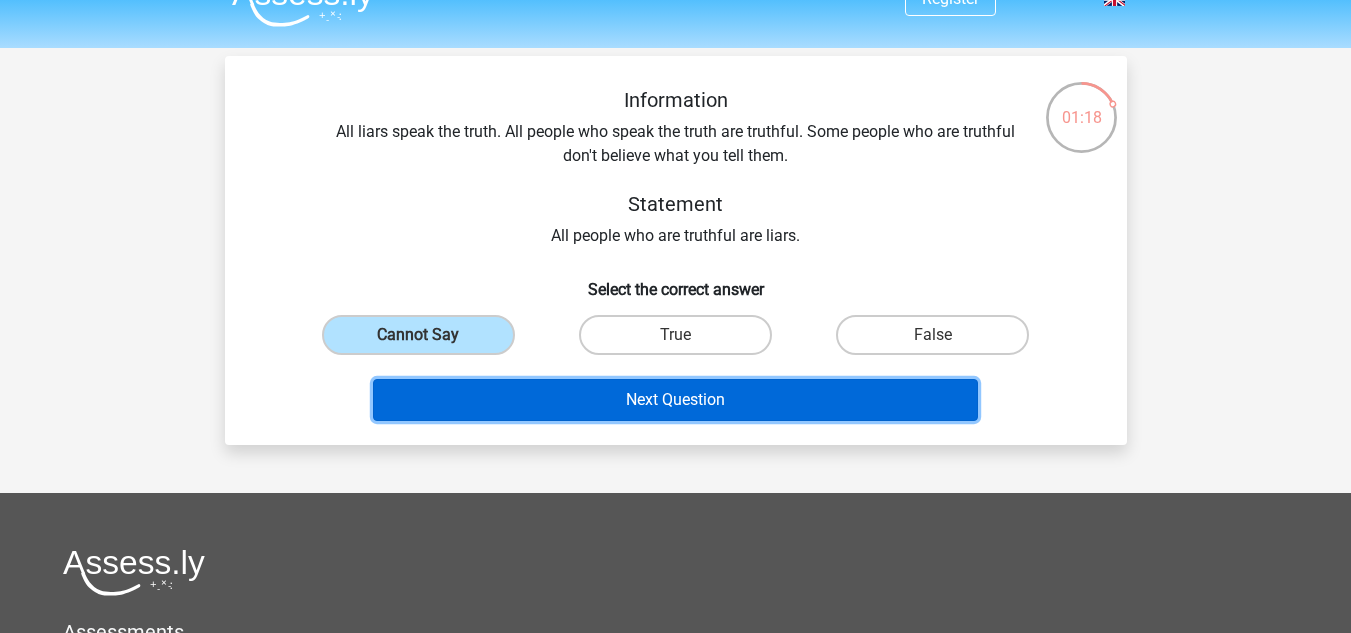 click on "Next Question" at bounding box center [675, 400] 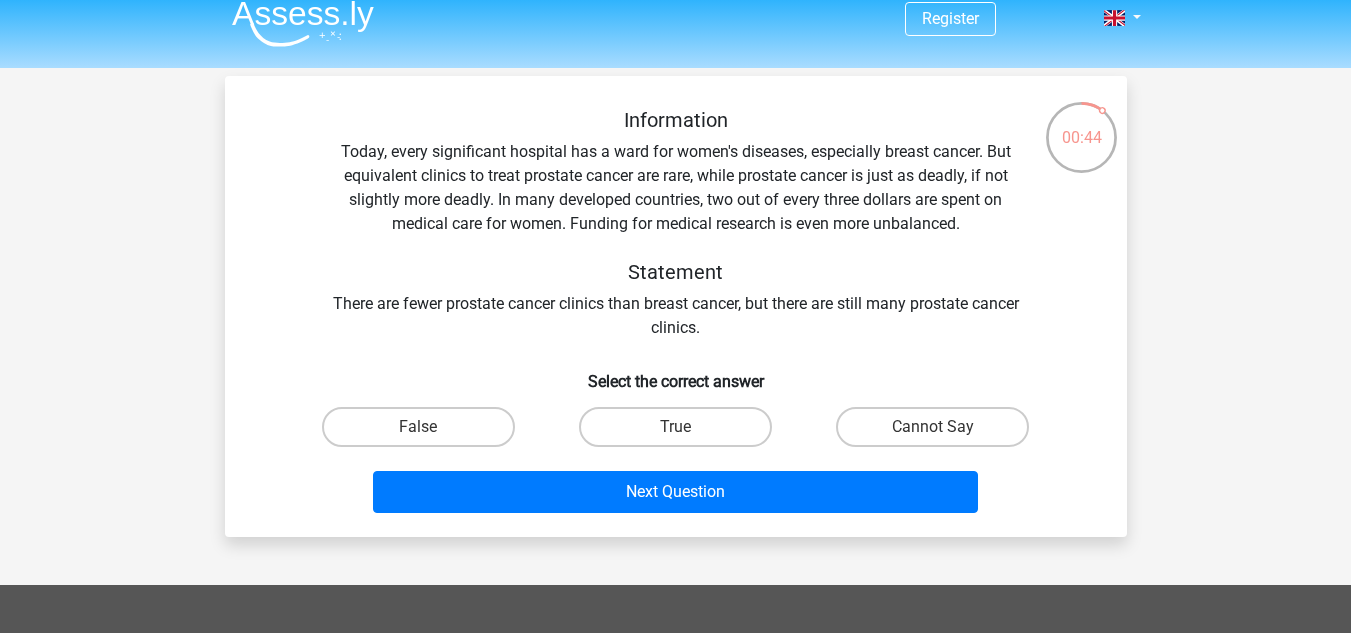 scroll, scrollTop: 49, scrollLeft: 0, axis: vertical 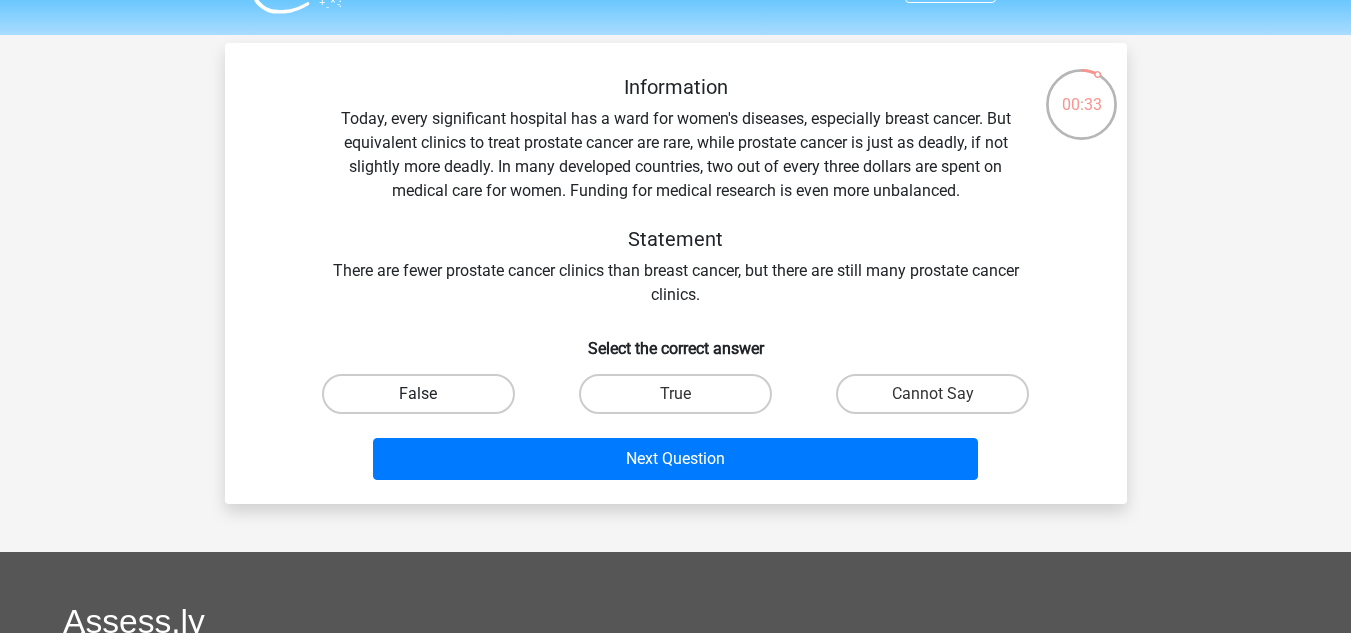 click on "False" at bounding box center [418, 394] 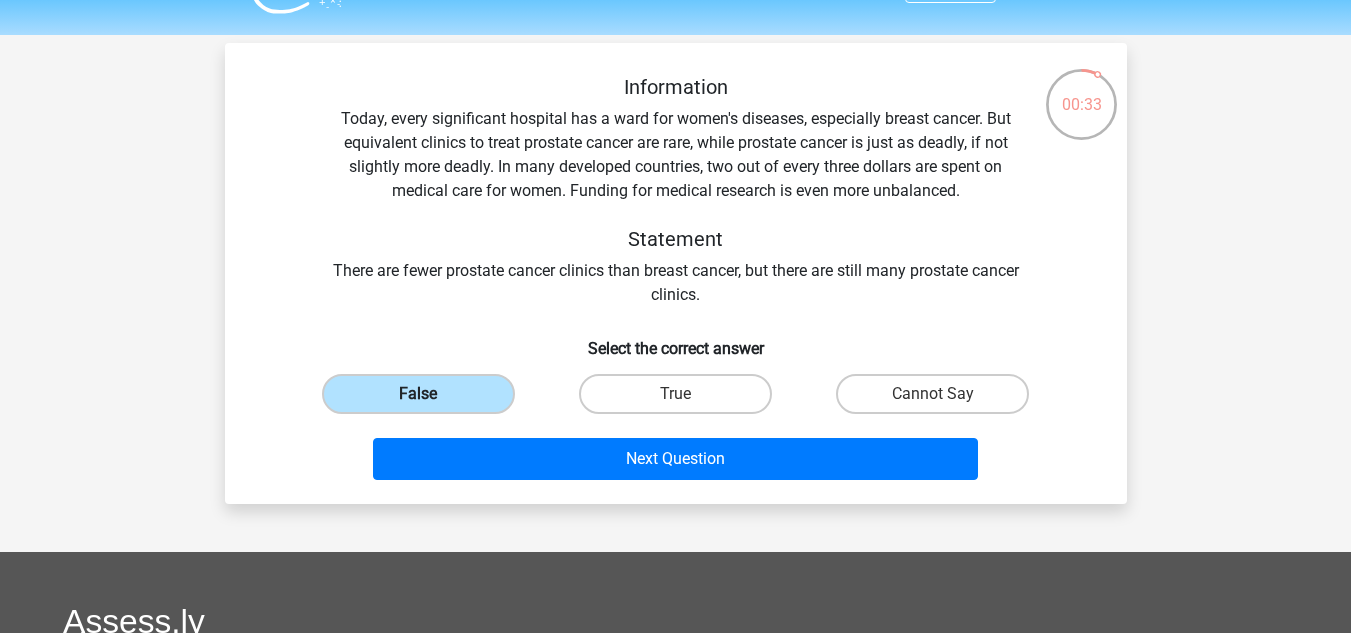 click on "False" at bounding box center (418, 394) 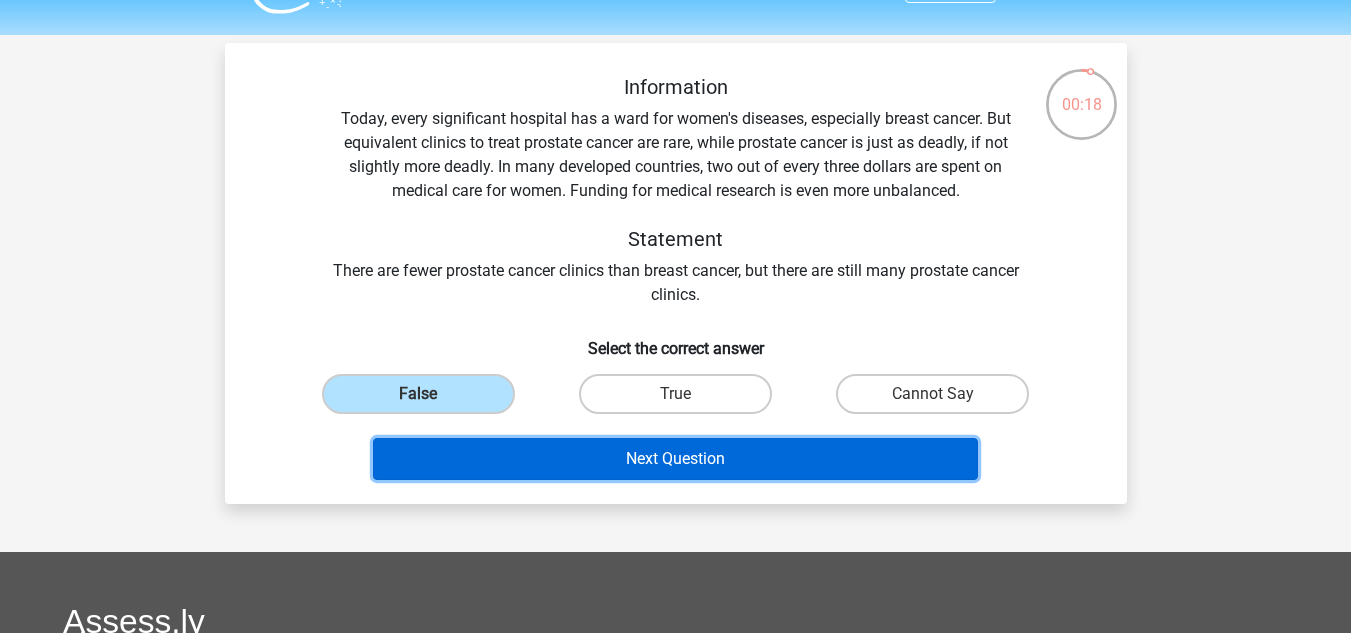 click on "Next Question" at bounding box center [675, 459] 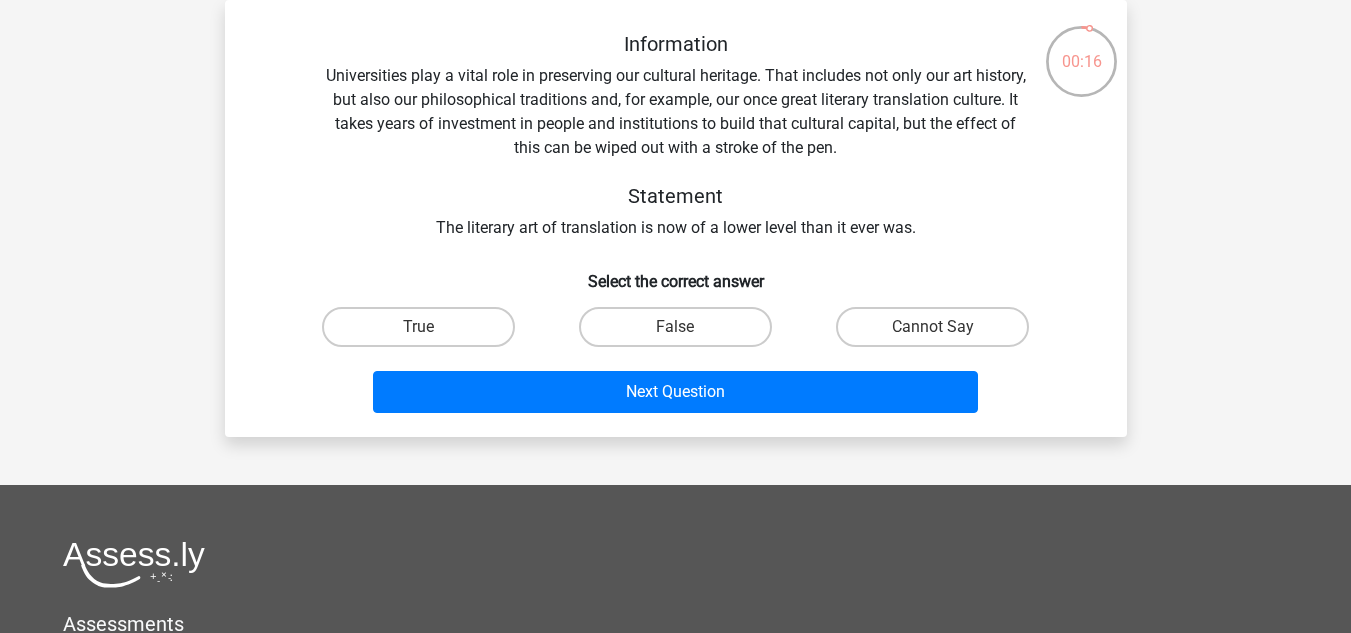 scroll, scrollTop: 0, scrollLeft: 0, axis: both 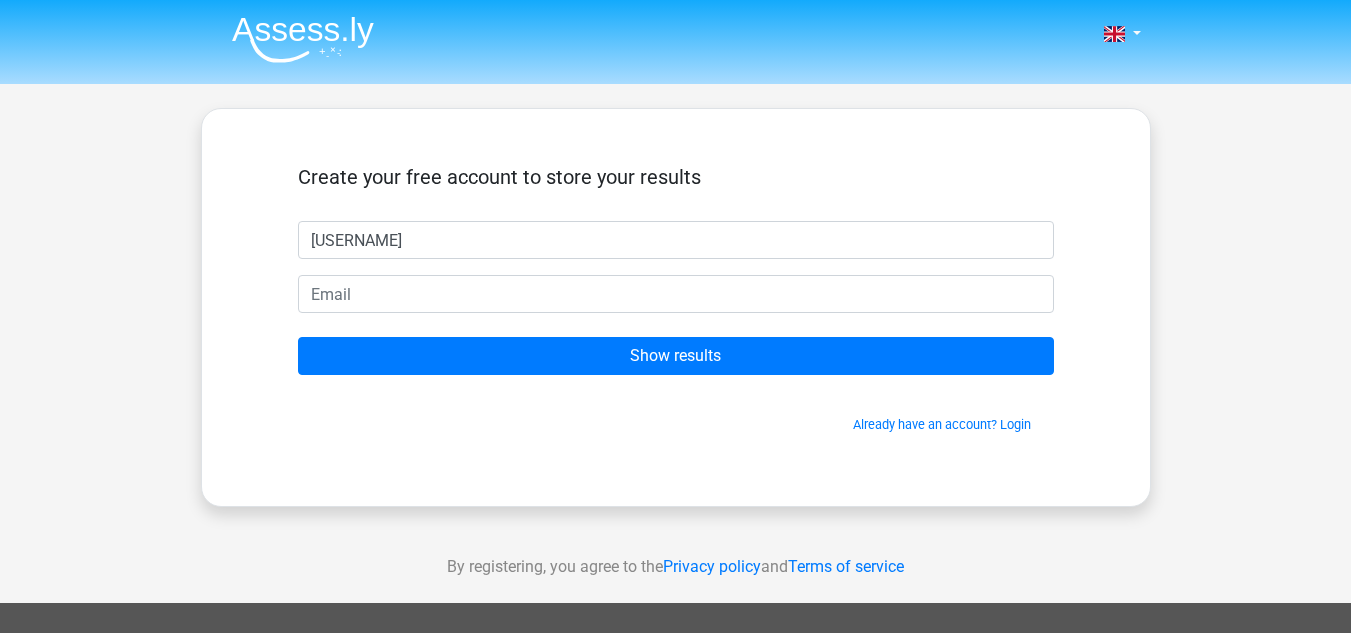 type on "[USERNAME]" 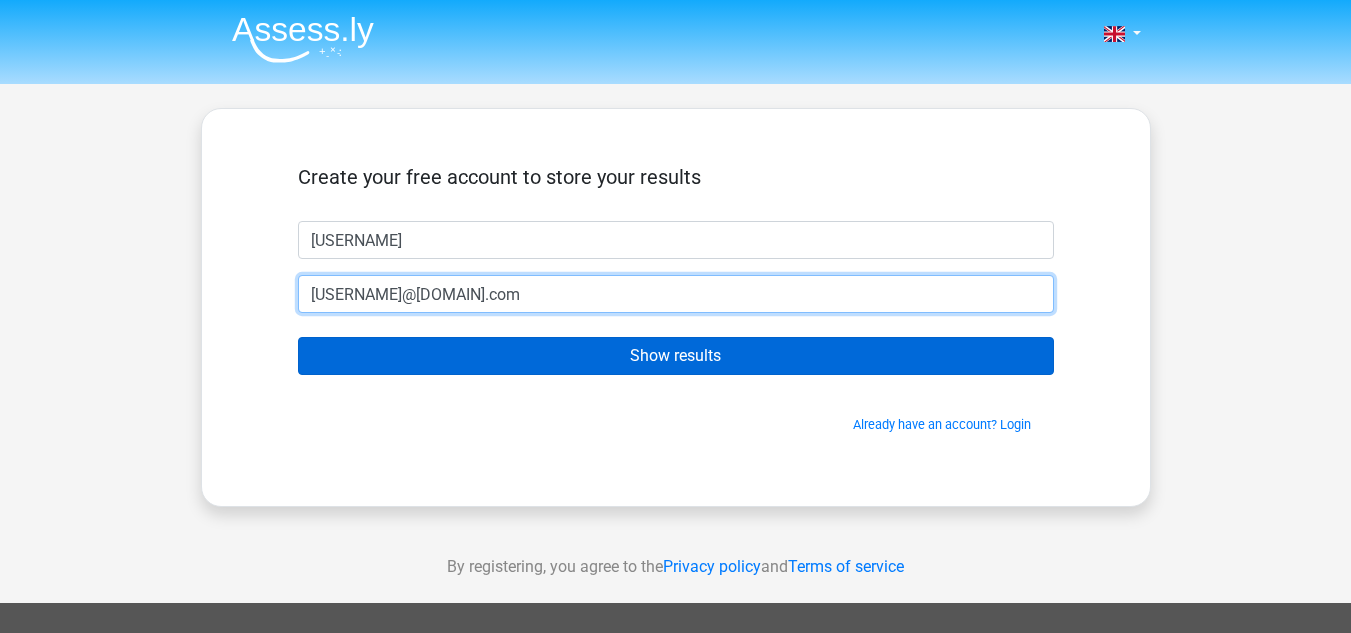 type on "[USERNAME]@[DOMAIN].com" 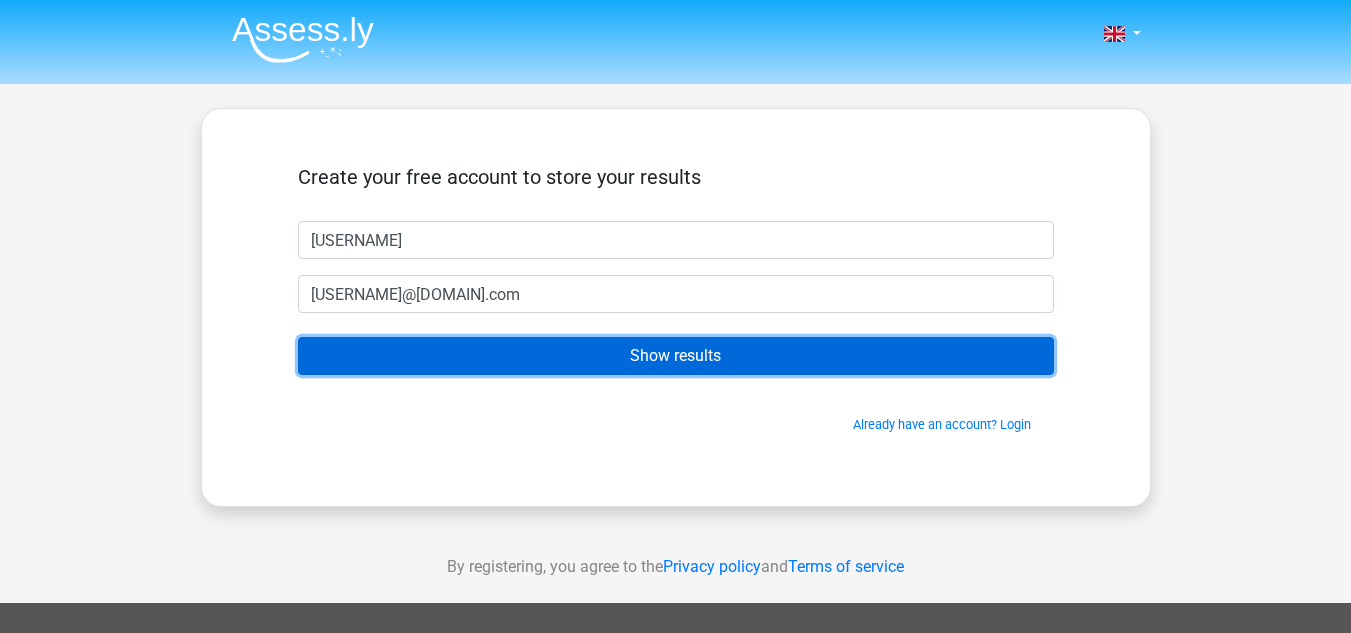 click on "Show results" at bounding box center (676, 356) 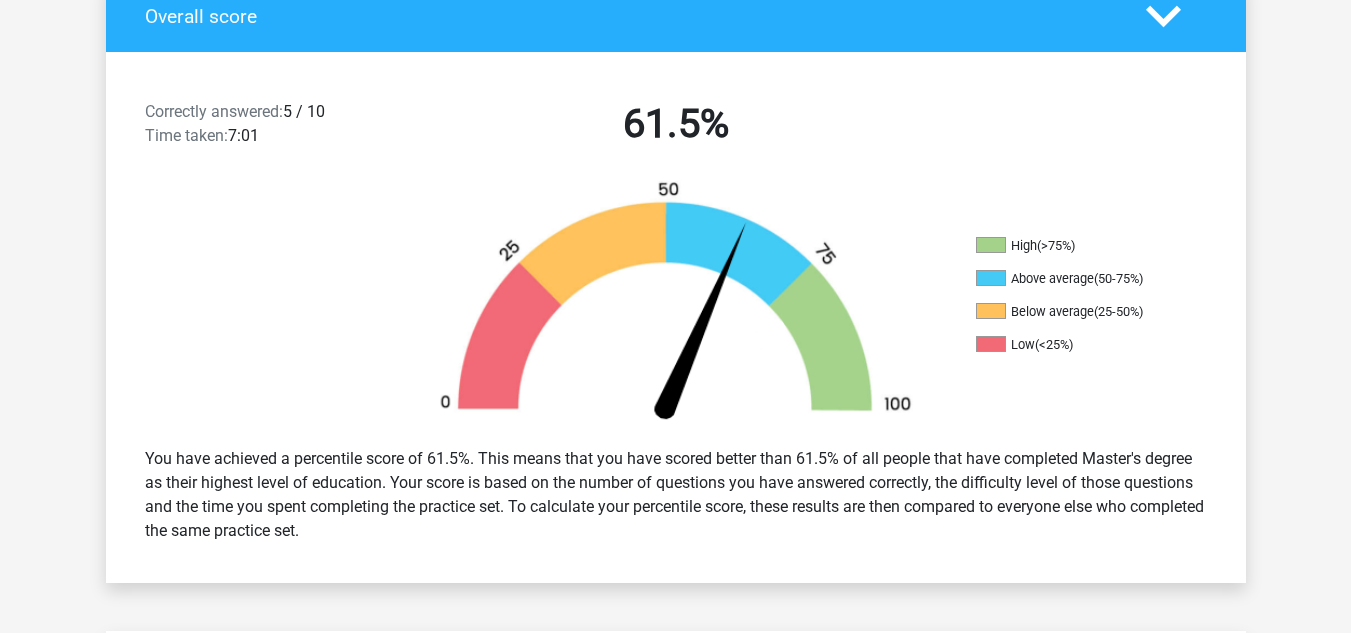 scroll, scrollTop: 459, scrollLeft: 0, axis: vertical 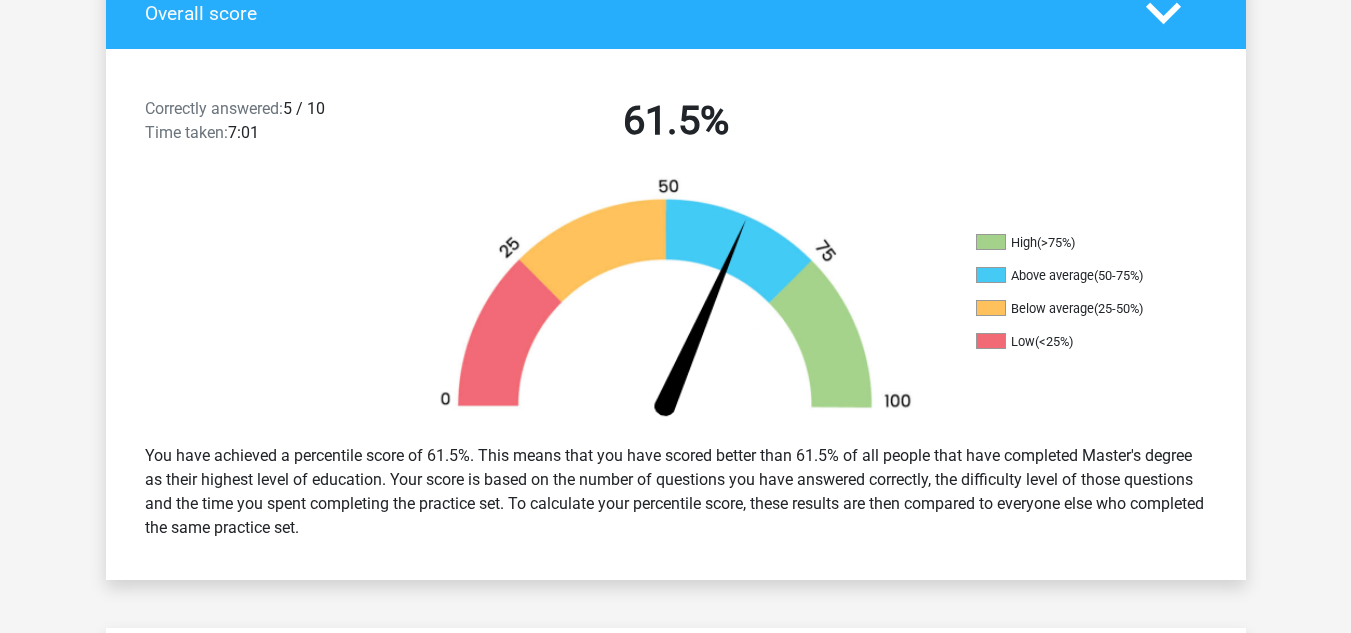 click on "You have achieved a percentile score of 61.5%.
This means that you have scored better than 61.5%
of all people that have completed Master's degree  as their highest level of education.
Your score is based on the number of questions you have answered correctly, the difficulty level of those questions and the time you spent completing the practice set. To calculate your percentile score, these results are then compared to everyone else who completed the same practice set." at bounding box center [676, 492] 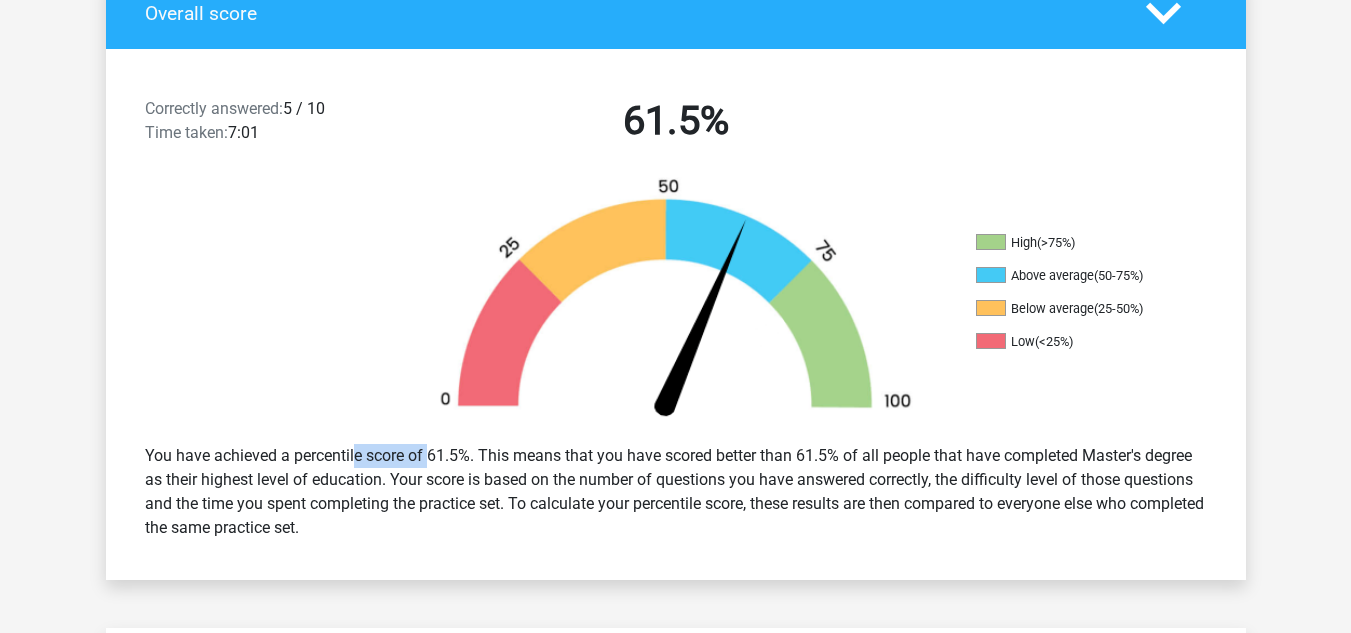 click on "You have achieved a percentile score of 61.5%.
This means that you have scored better than 61.5%
of all people that have completed Master's degree  as their highest level of education.
Your score is based on the number of questions you have answered correctly, the difficulty level of those questions and the time you spent completing the practice set. To calculate your percentile score, these results are then compared to everyone else who completed the same practice set." at bounding box center (676, 492) 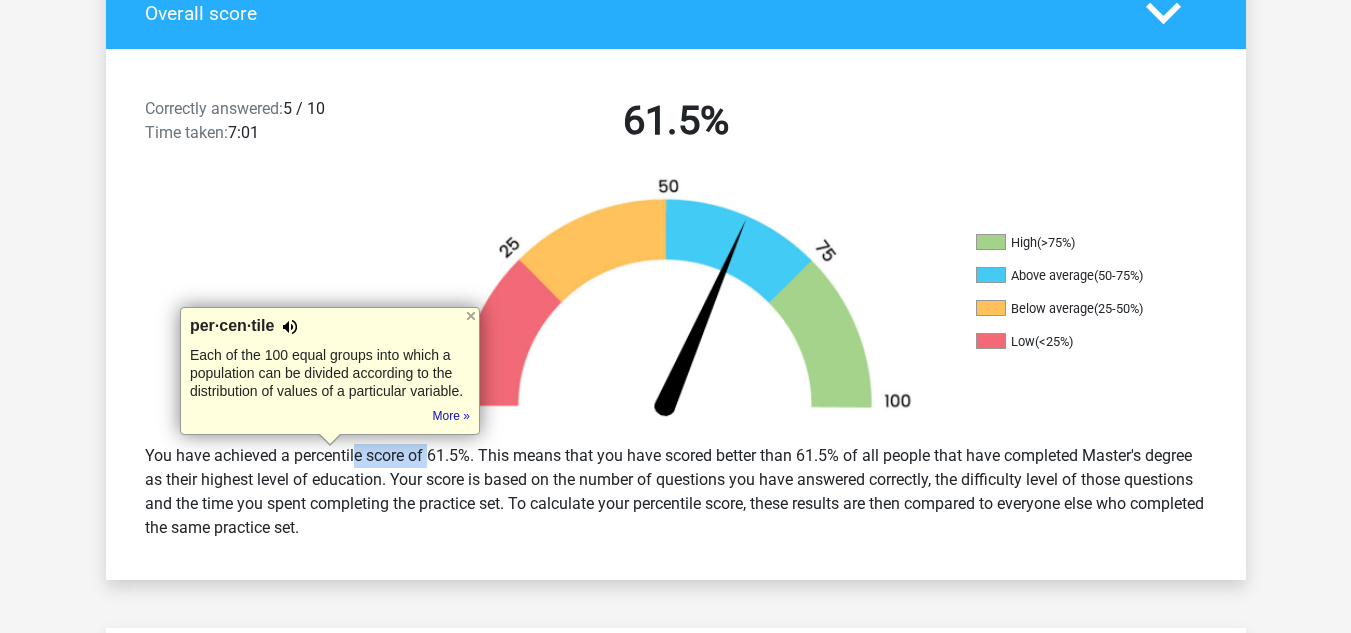 click at bounding box center [290, 327] 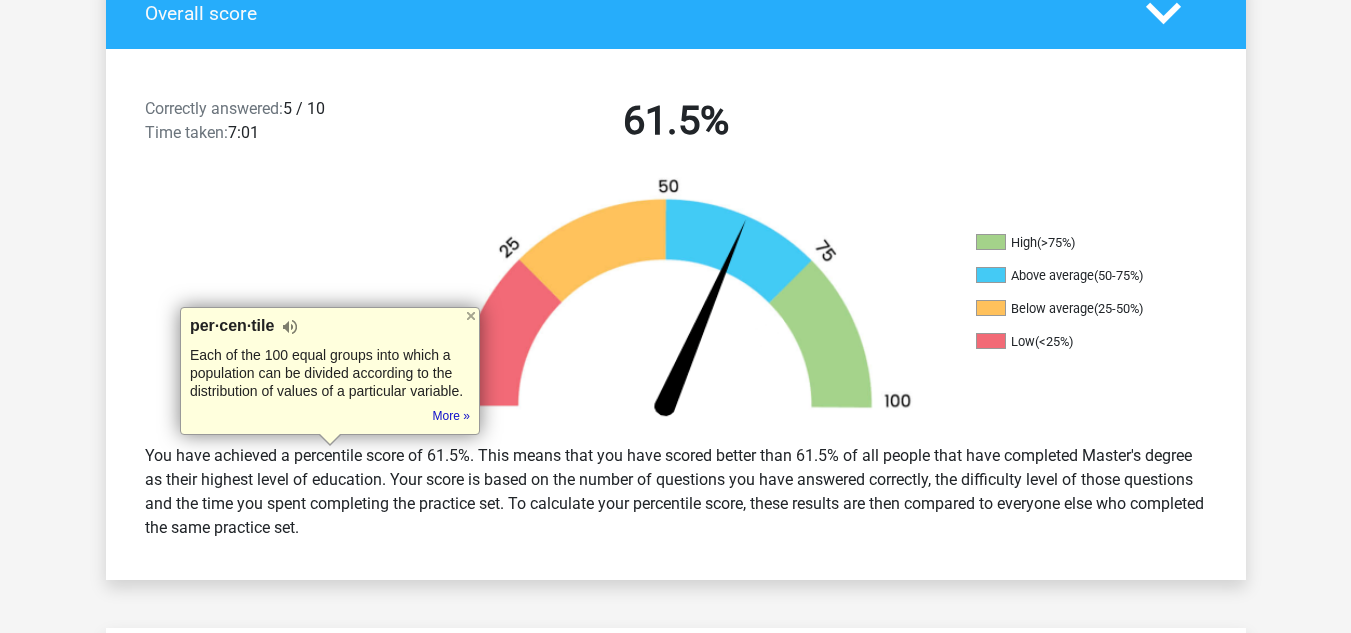click on "You have achieved a percentile score of 61.5%.
This means that you have scored better than 61.5%
of all people that have completed Master's degree  as their highest level of education.
Your score is based on the number of questions you have answered correctly, the difficulty level of those questions and the time you spent completing the practice set. To calculate your percentile score, these results are then compared to everyone else who completed the same practice set." at bounding box center (676, 492) 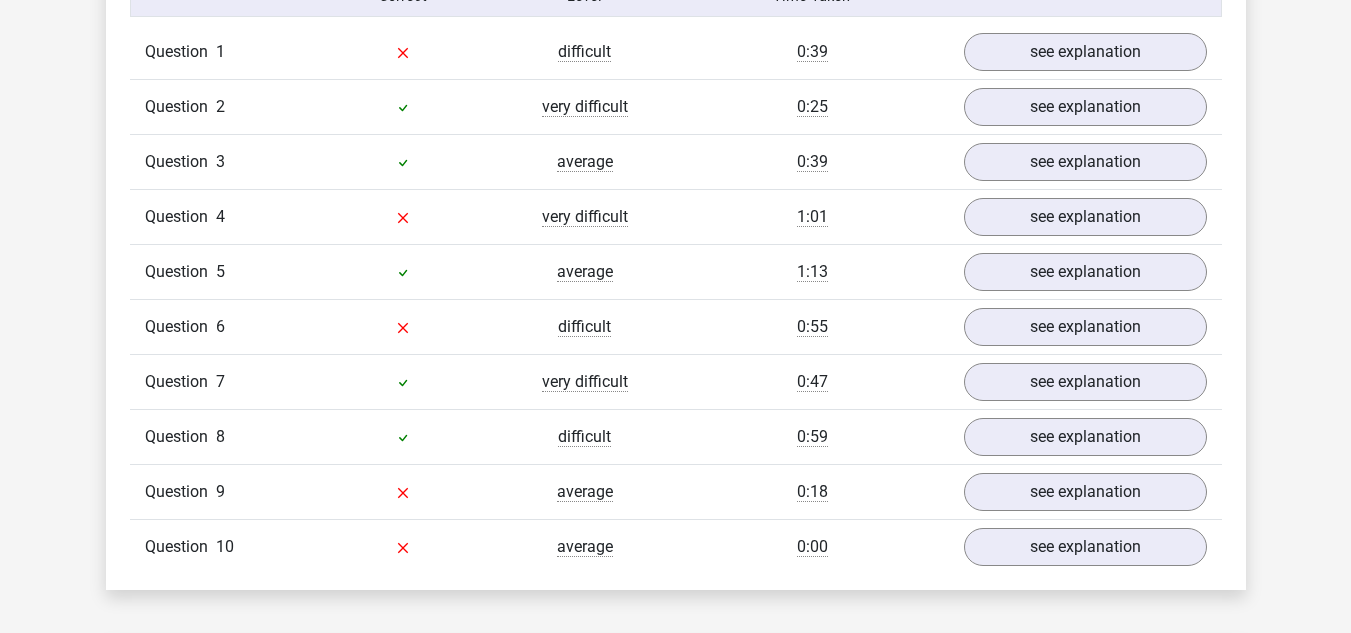scroll, scrollTop: 1659, scrollLeft: 0, axis: vertical 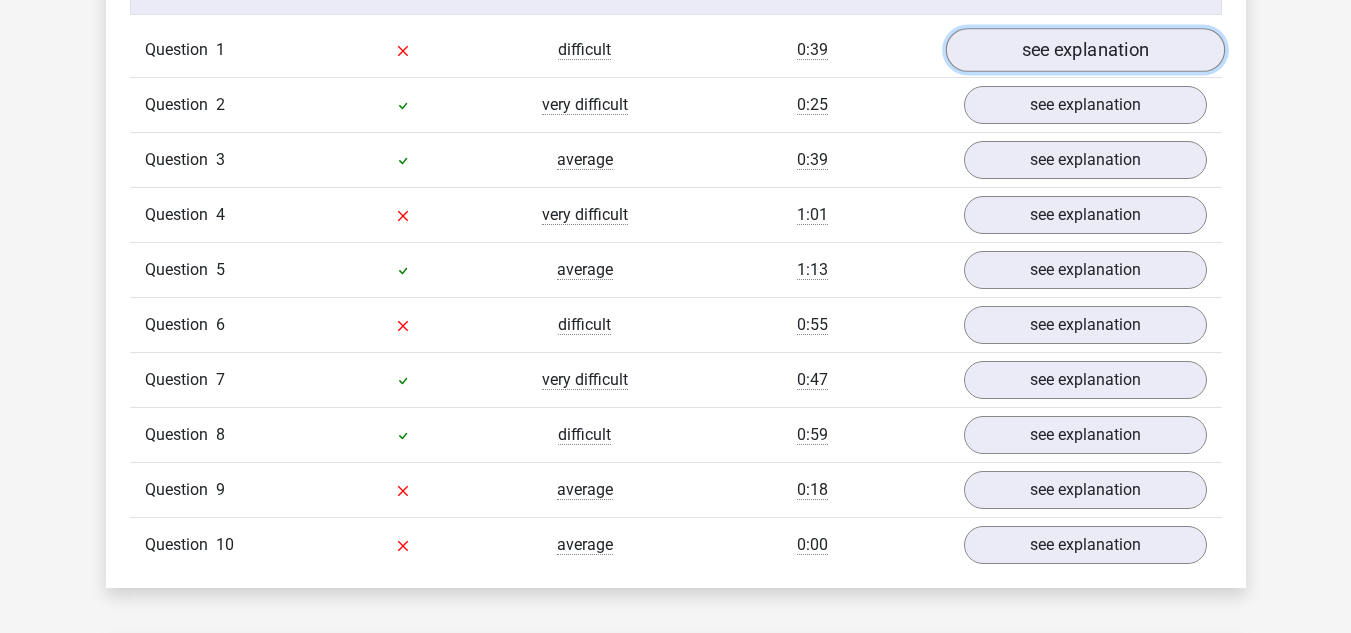 click on "see explanation" at bounding box center (1084, 50) 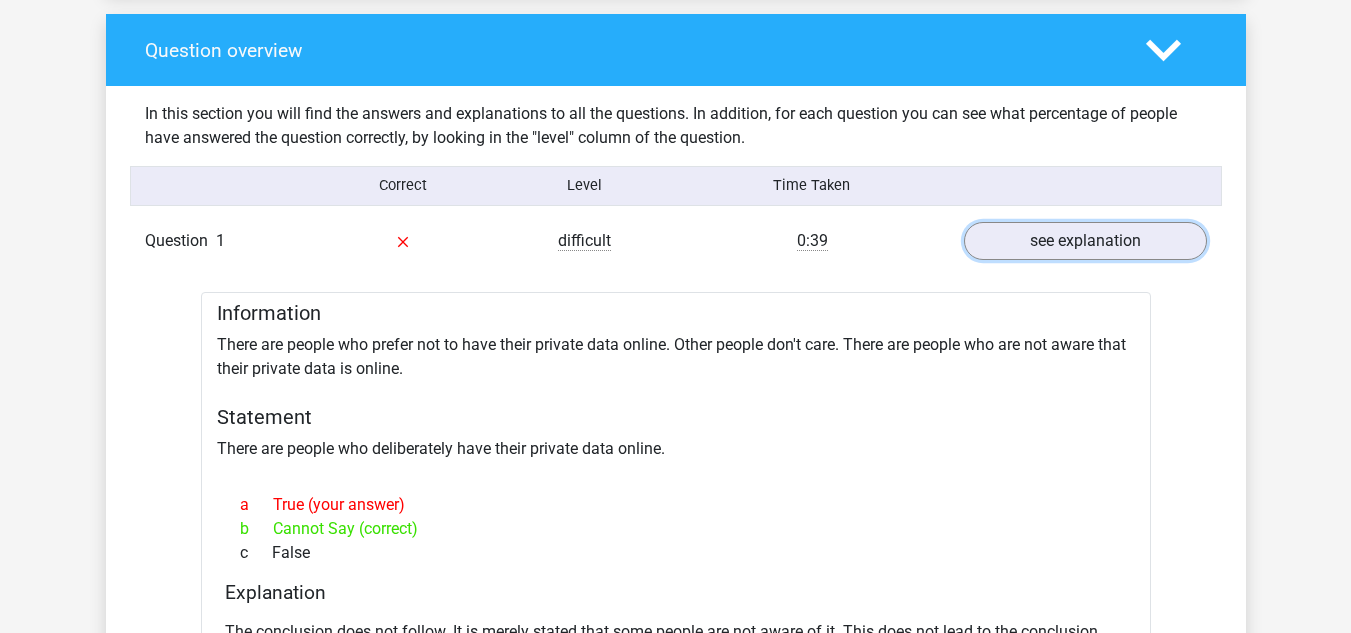 scroll, scrollTop: 1461, scrollLeft: 0, axis: vertical 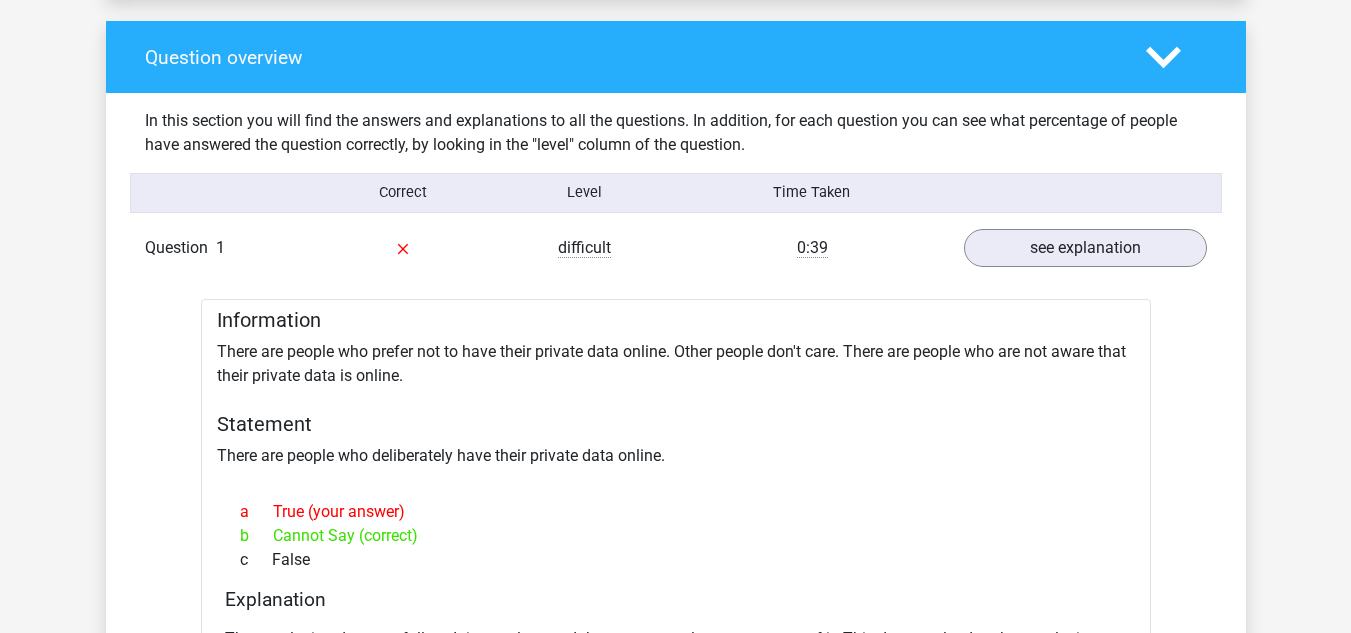click 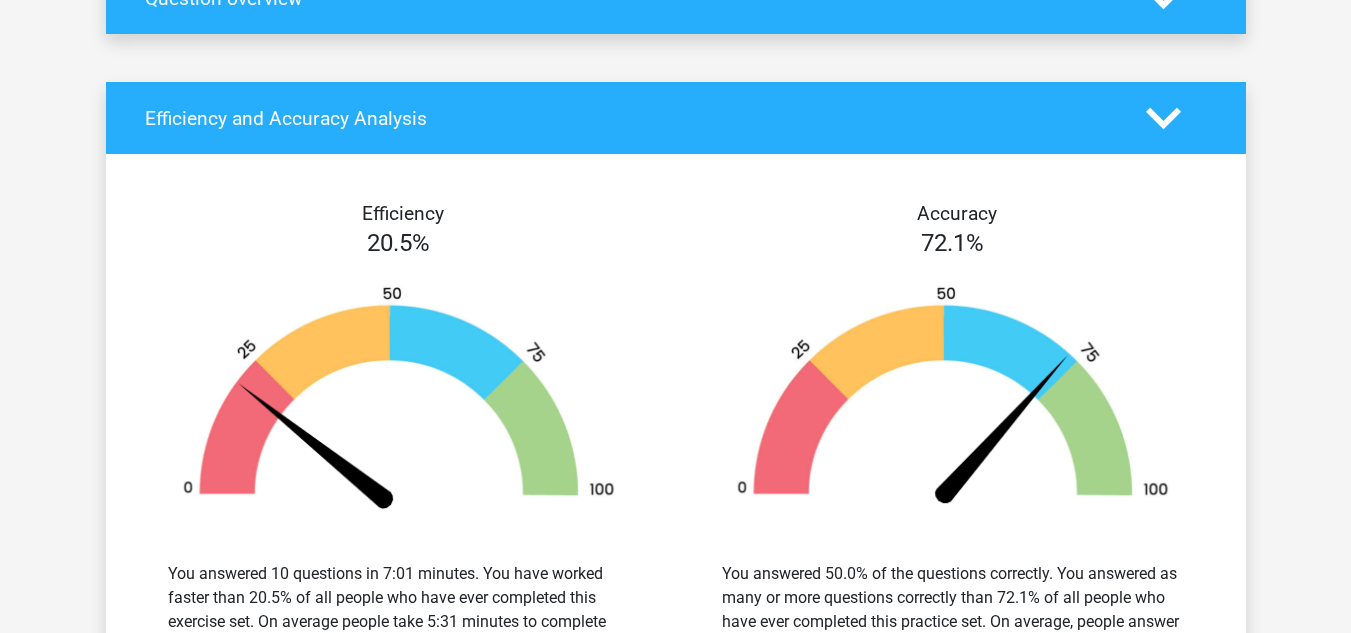 scroll, scrollTop: 1406, scrollLeft: 0, axis: vertical 